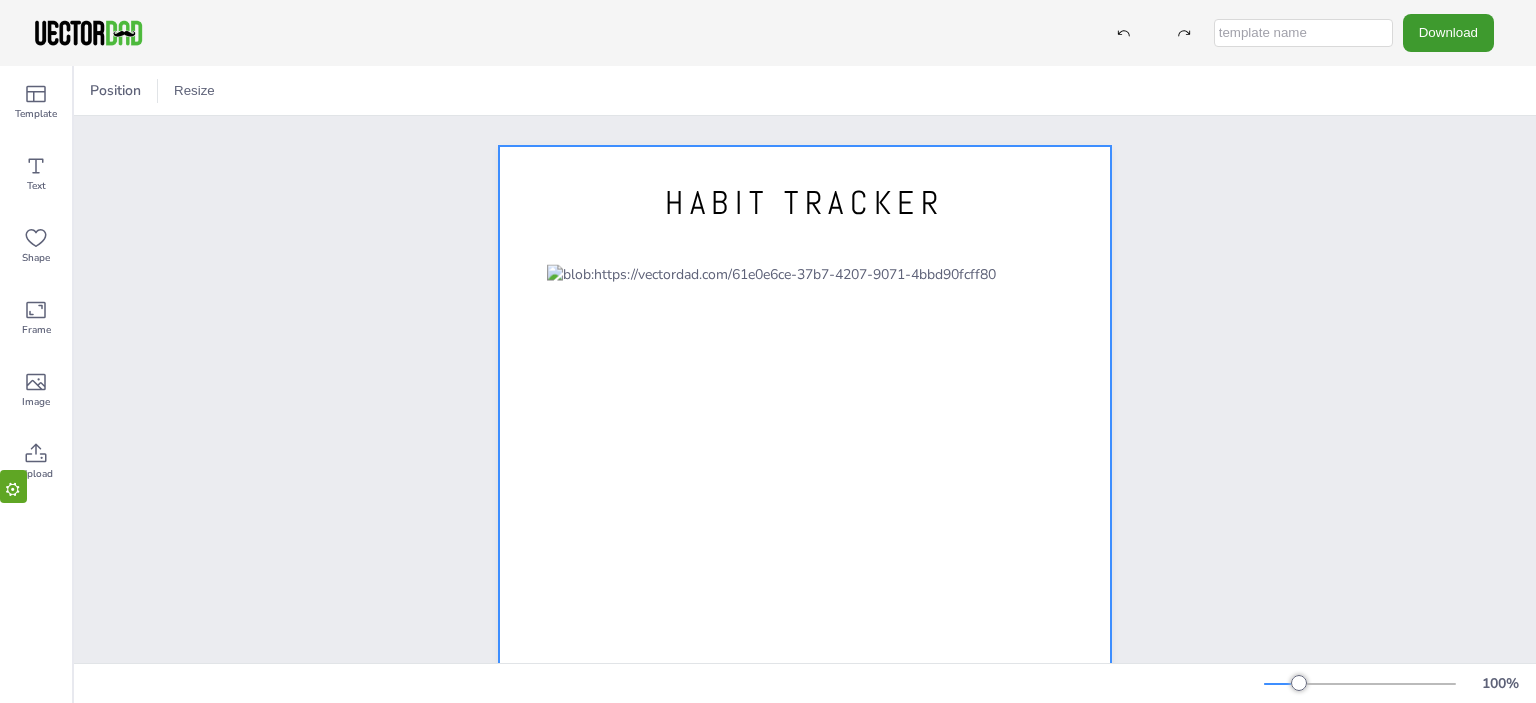 scroll, scrollTop: 0, scrollLeft: 0, axis: both 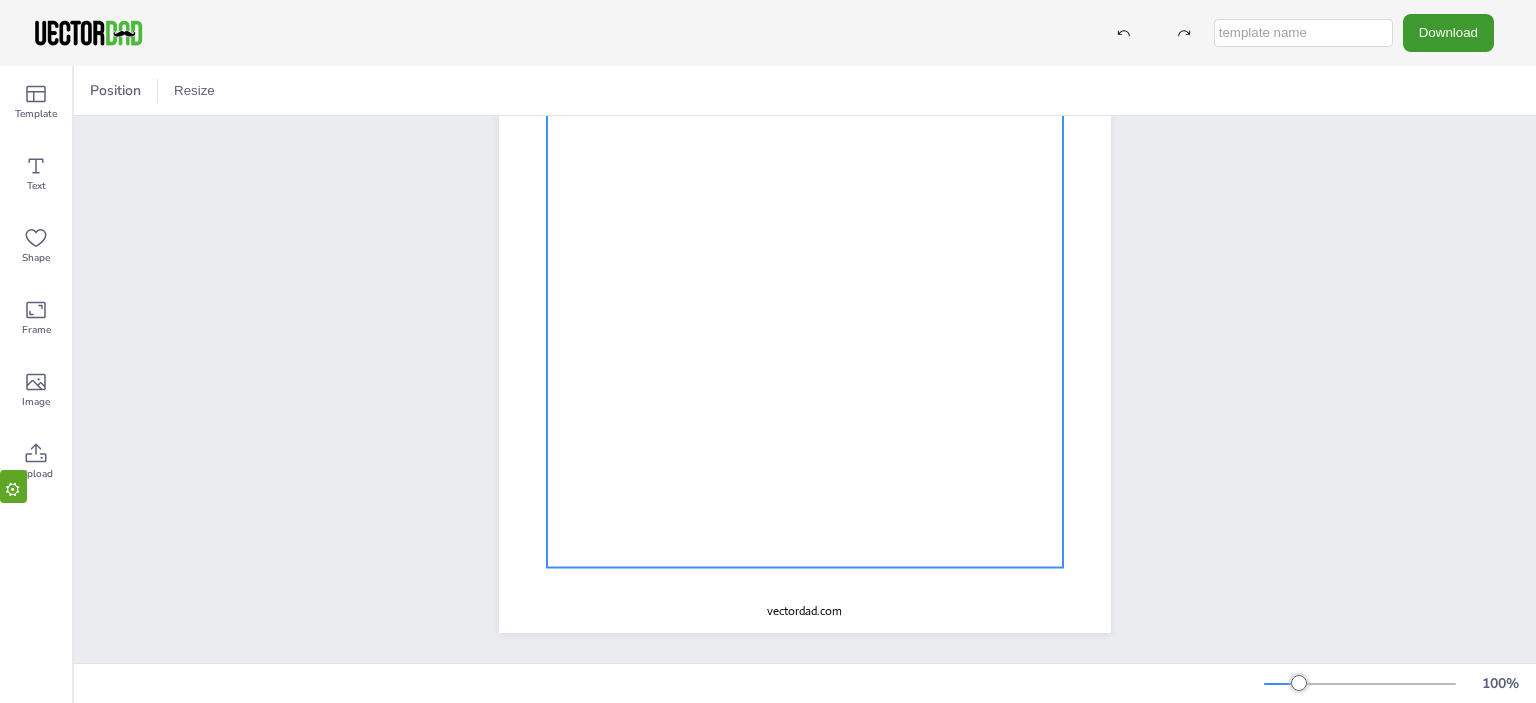 click at bounding box center (805, 264) 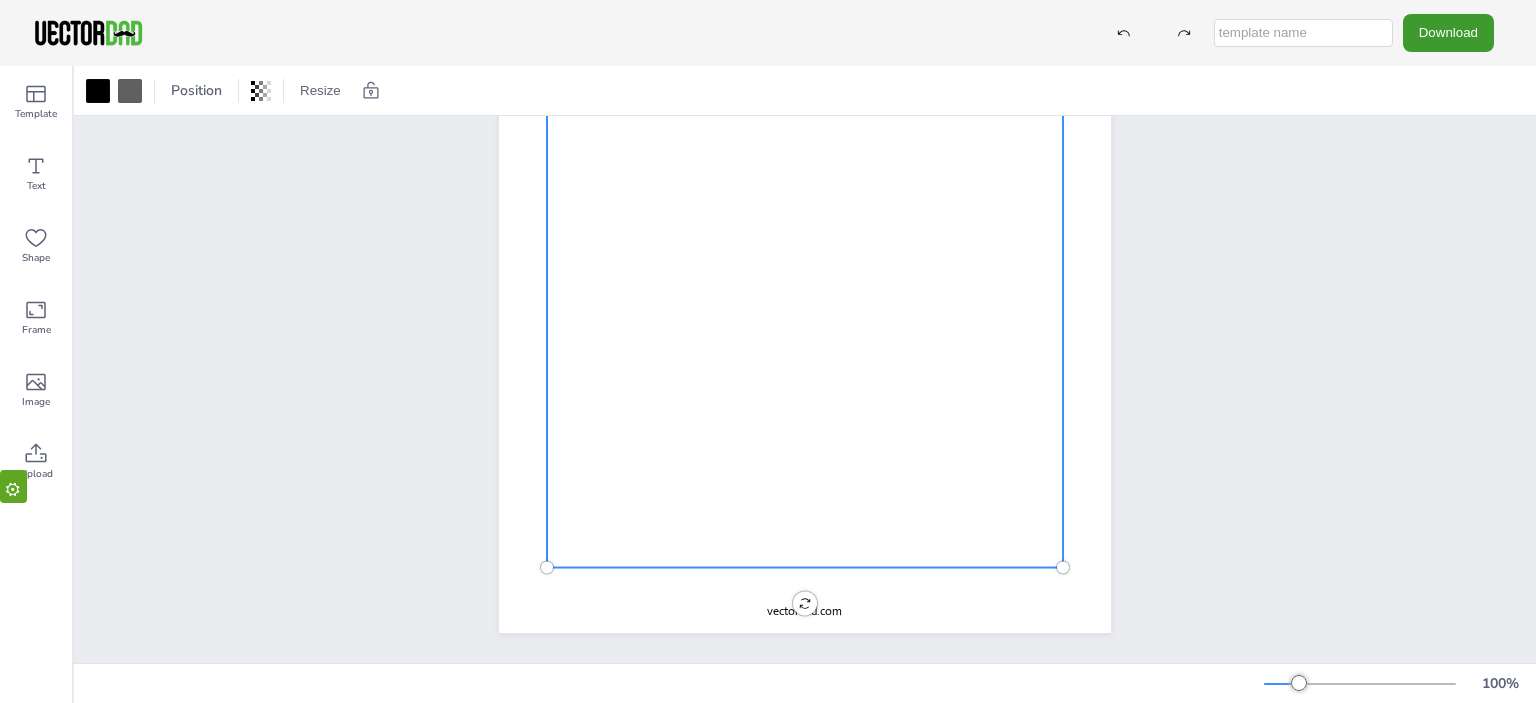 scroll, scrollTop: 0, scrollLeft: 0, axis: both 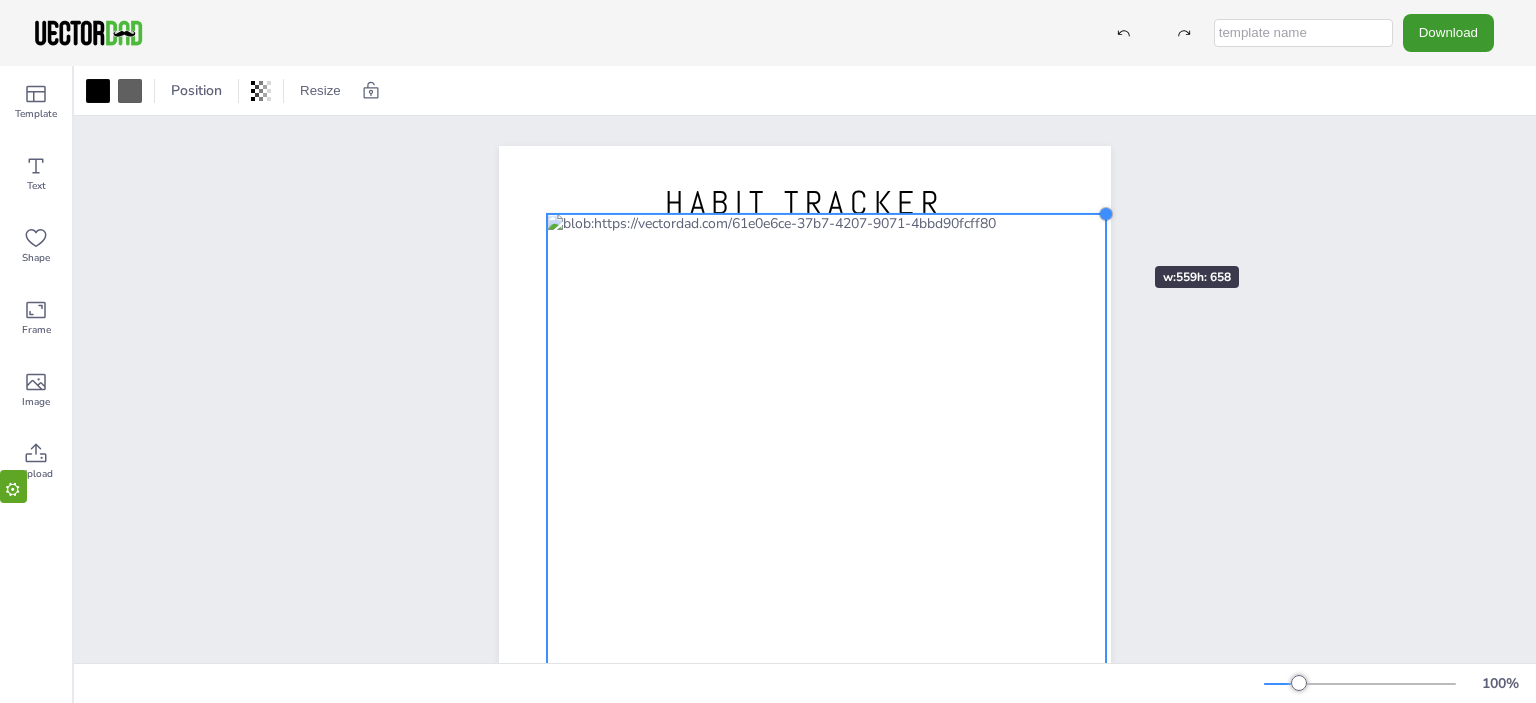 drag, startPoint x: 1052, startPoint y: 263, endPoint x: 1095, endPoint y: 230, distance: 54.20332 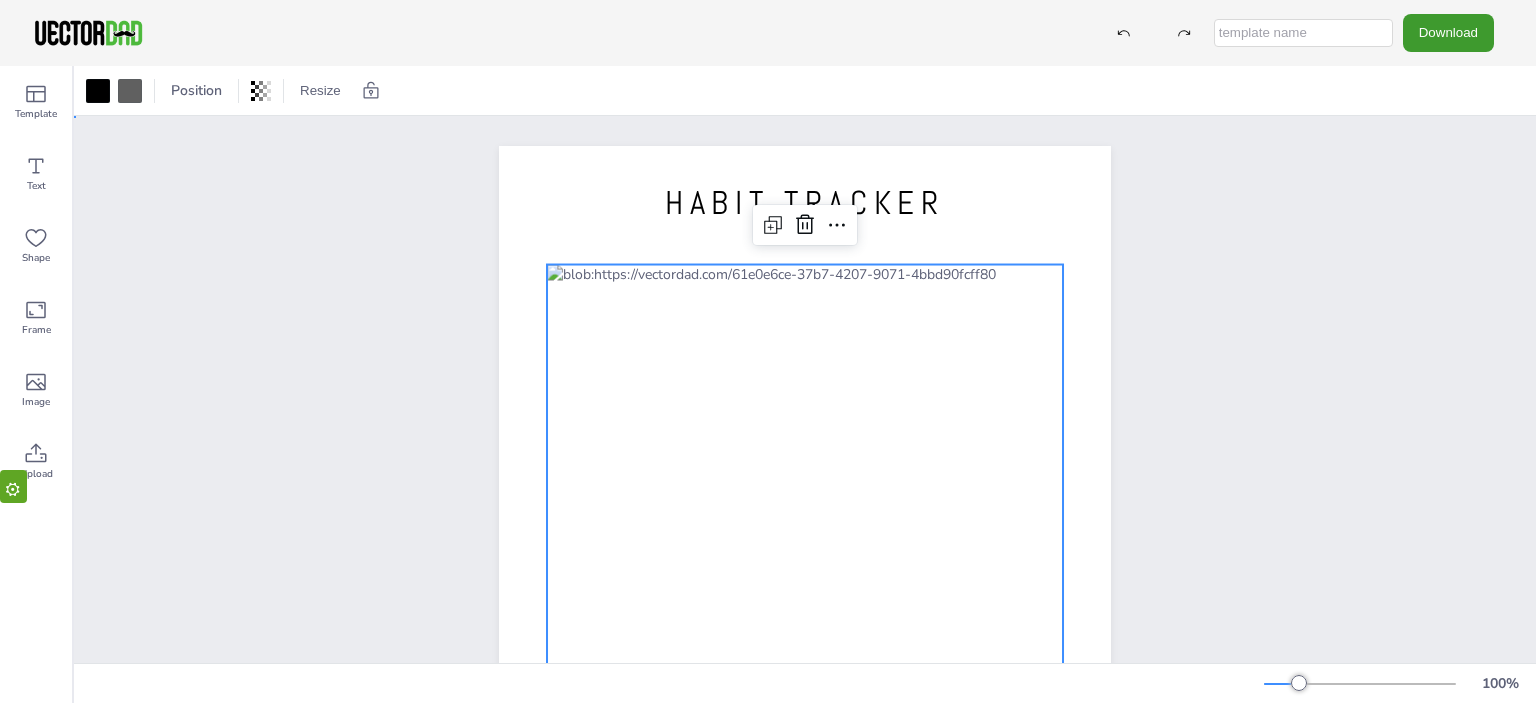 click on "HABIT TRACKER [EMAIL]" at bounding box center (805, 541) 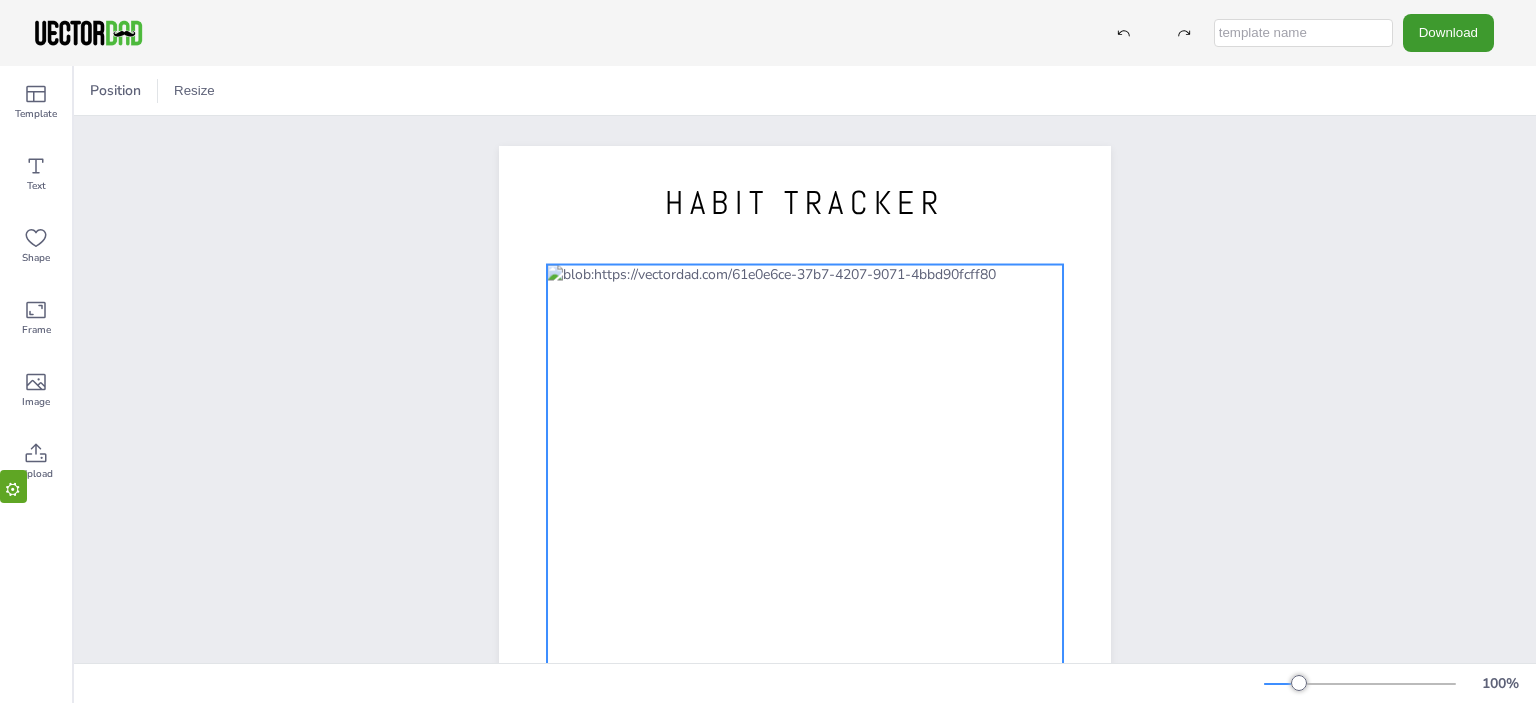 scroll, scrollTop: 319, scrollLeft: 0, axis: vertical 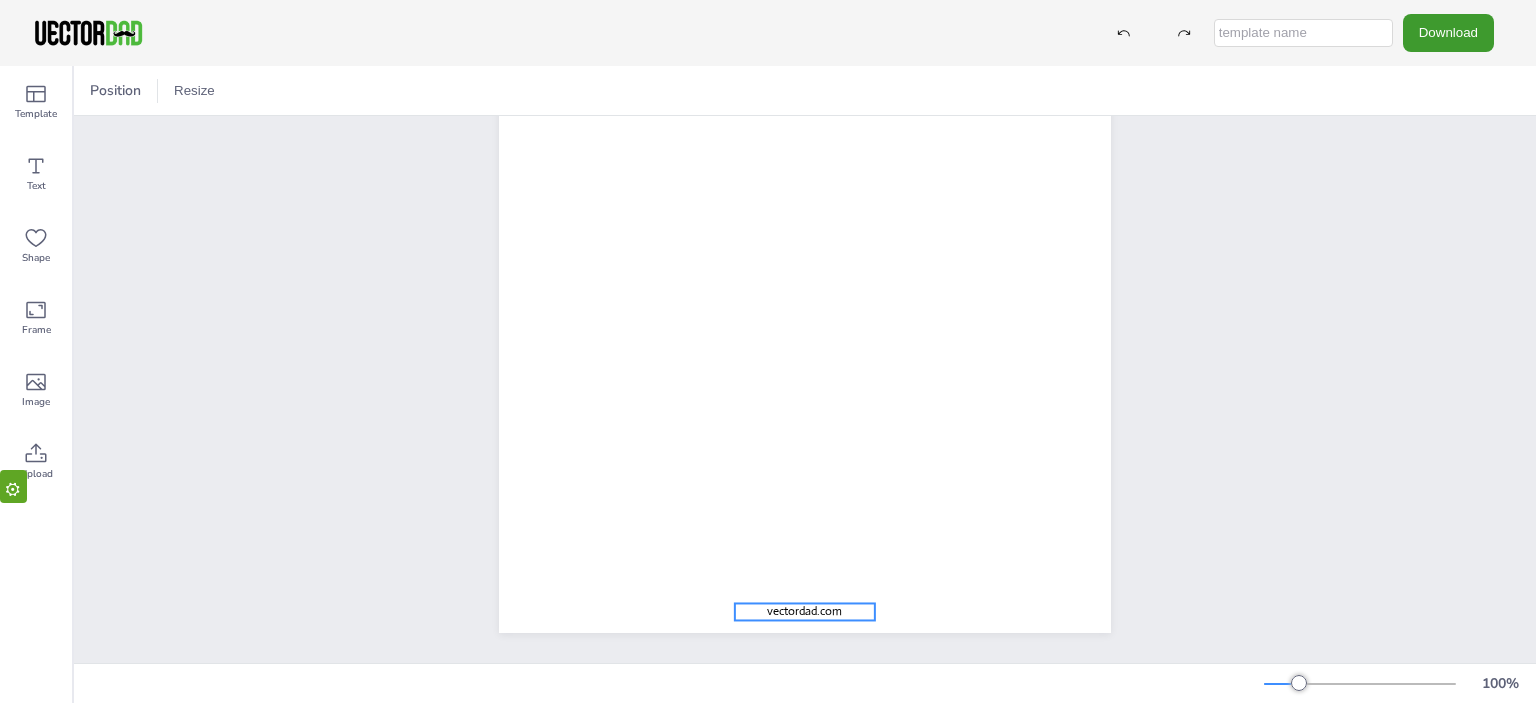 click on "vectordad.com" at bounding box center (804, 611) 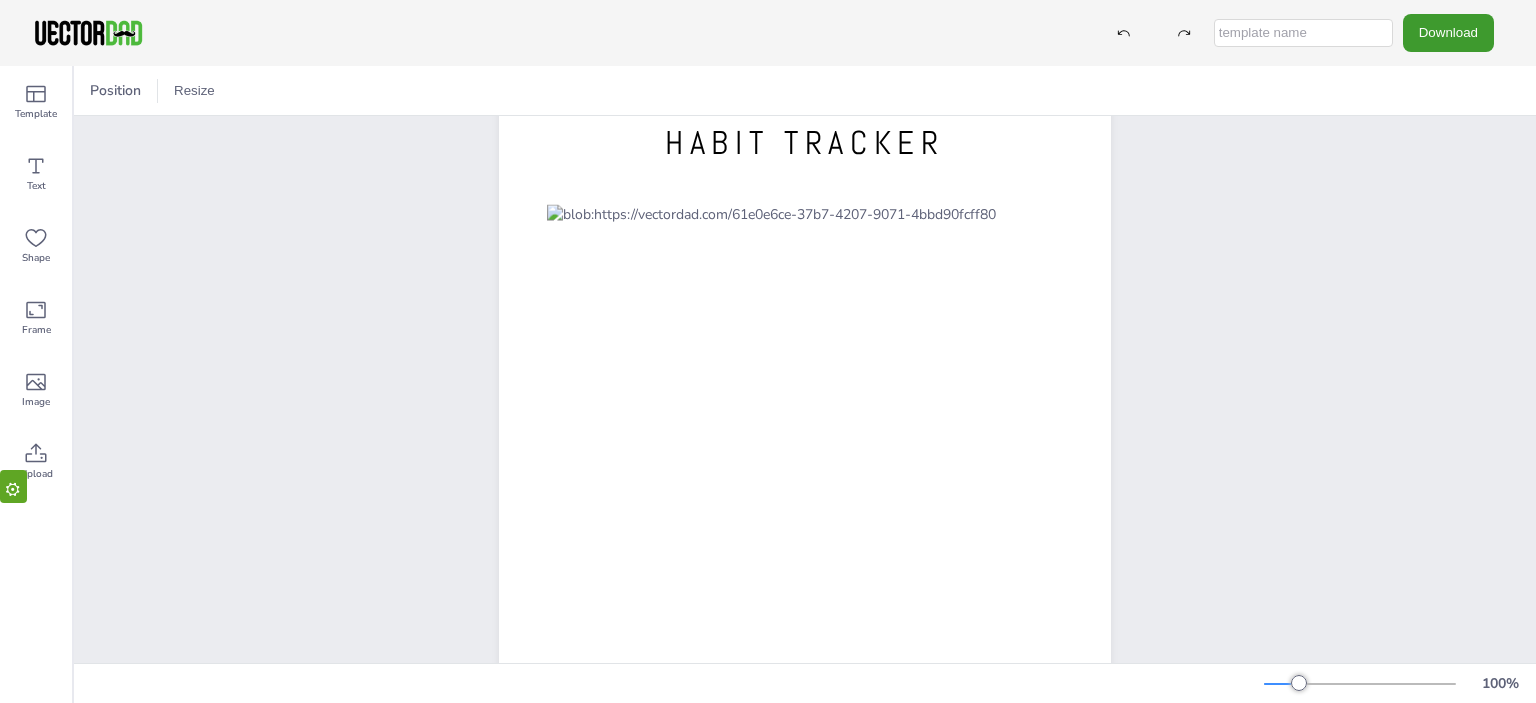 scroll, scrollTop: 0, scrollLeft: 0, axis: both 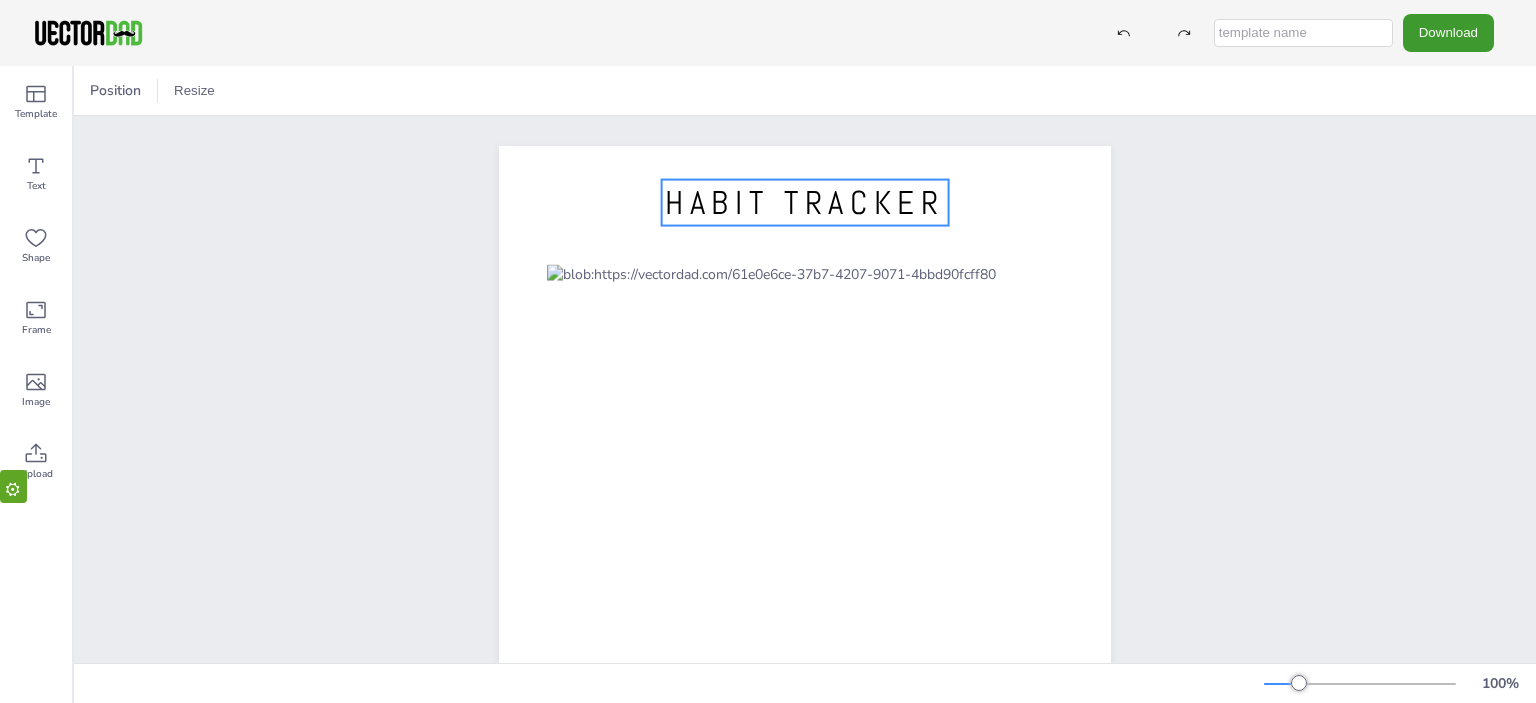 click on "HABIT TRACKER" at bounding box center (805, 203) 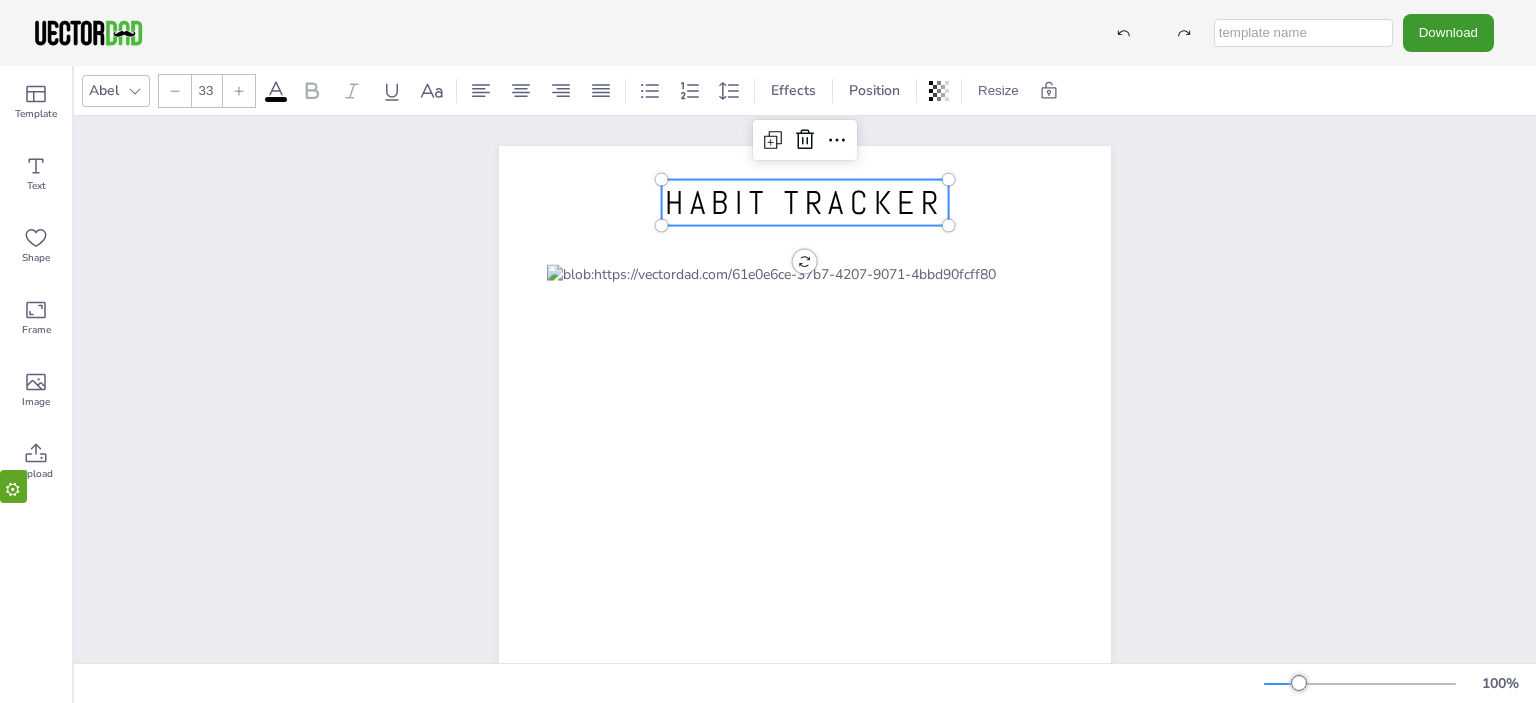 click on "HABIT TRACKER" at bounding box center (805, 203) 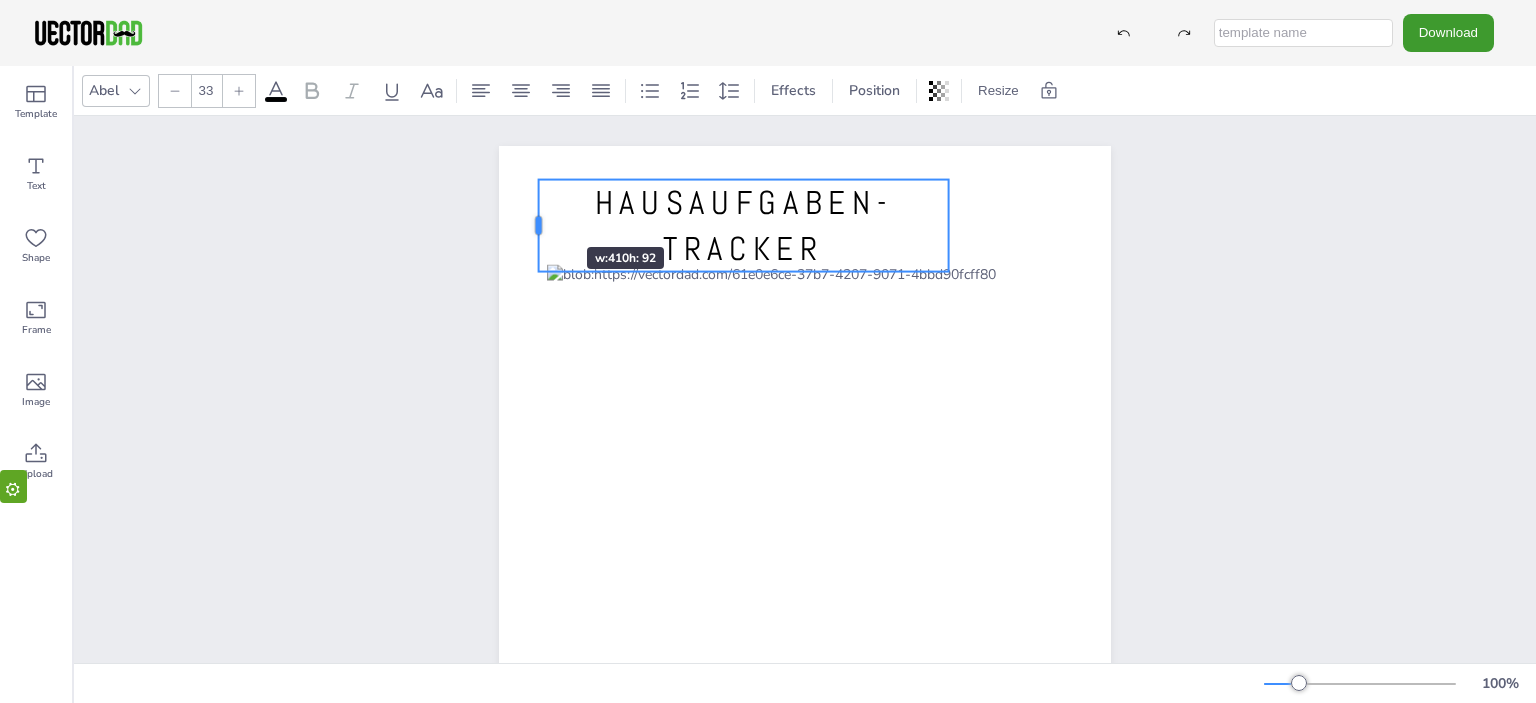 drag, startPoint x: 650, startPoint y: 222, endPoint x: 527, endPoint y: 211, distance: 123.49089 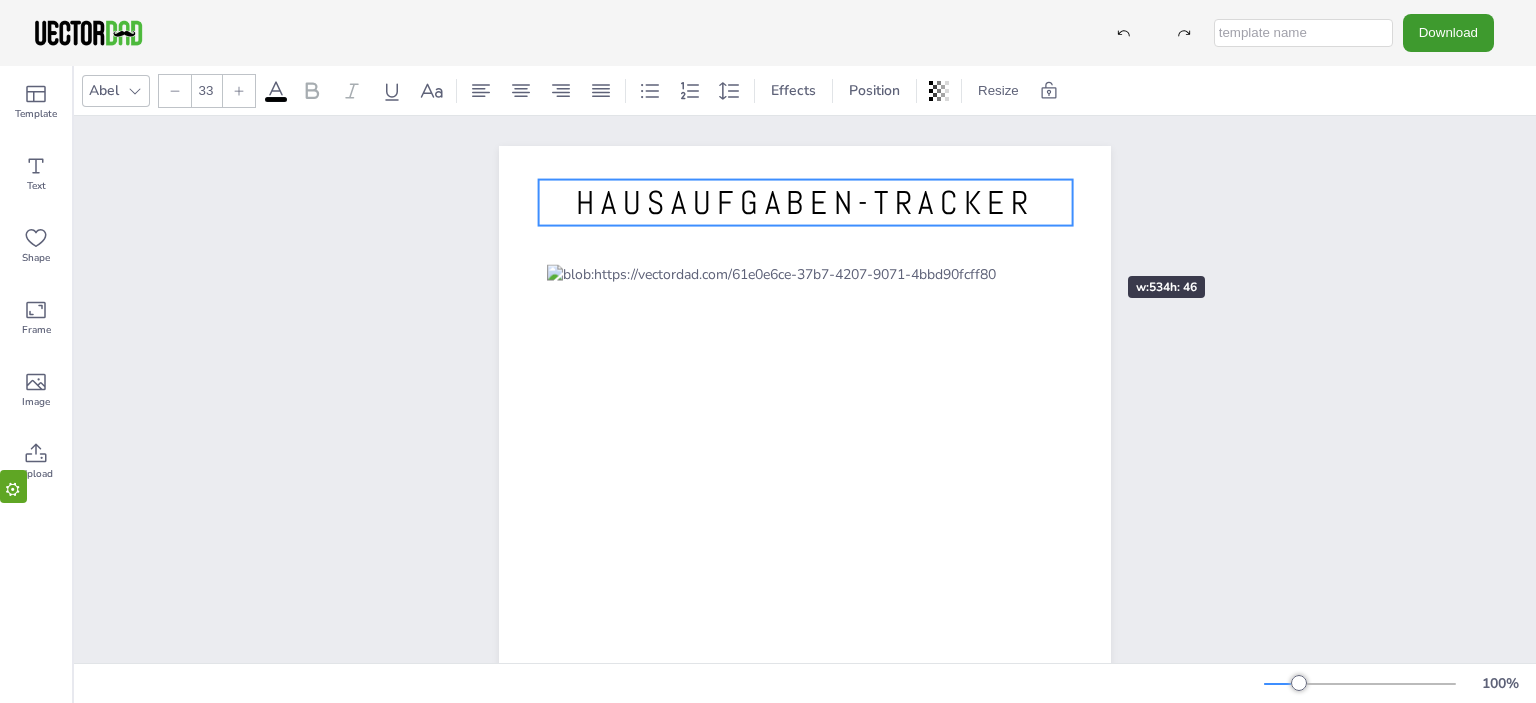 drag, startPoint x: 944, startPoint y: 221, endPoint x: 1068, endPoint y: 240, distance: 125.4472 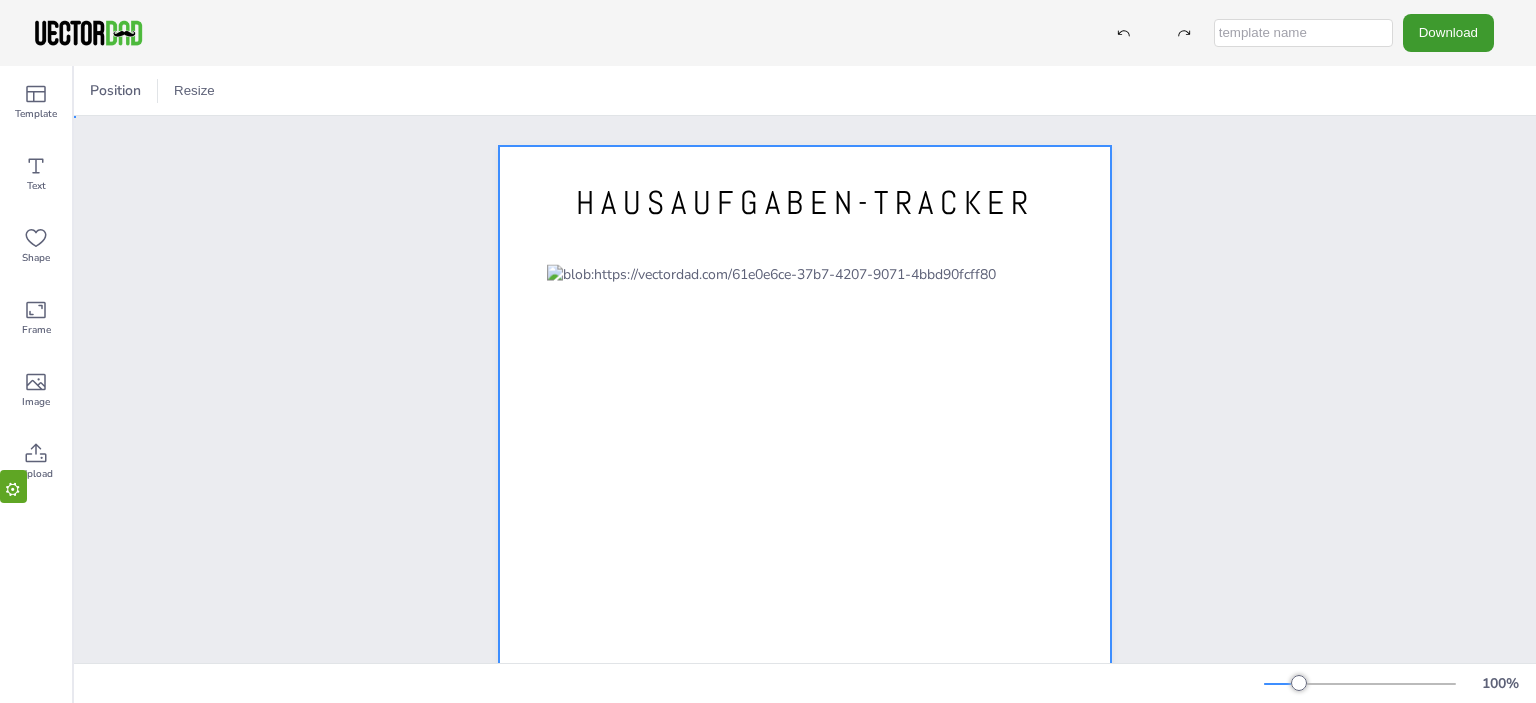 click at bounding box center [805, 541] 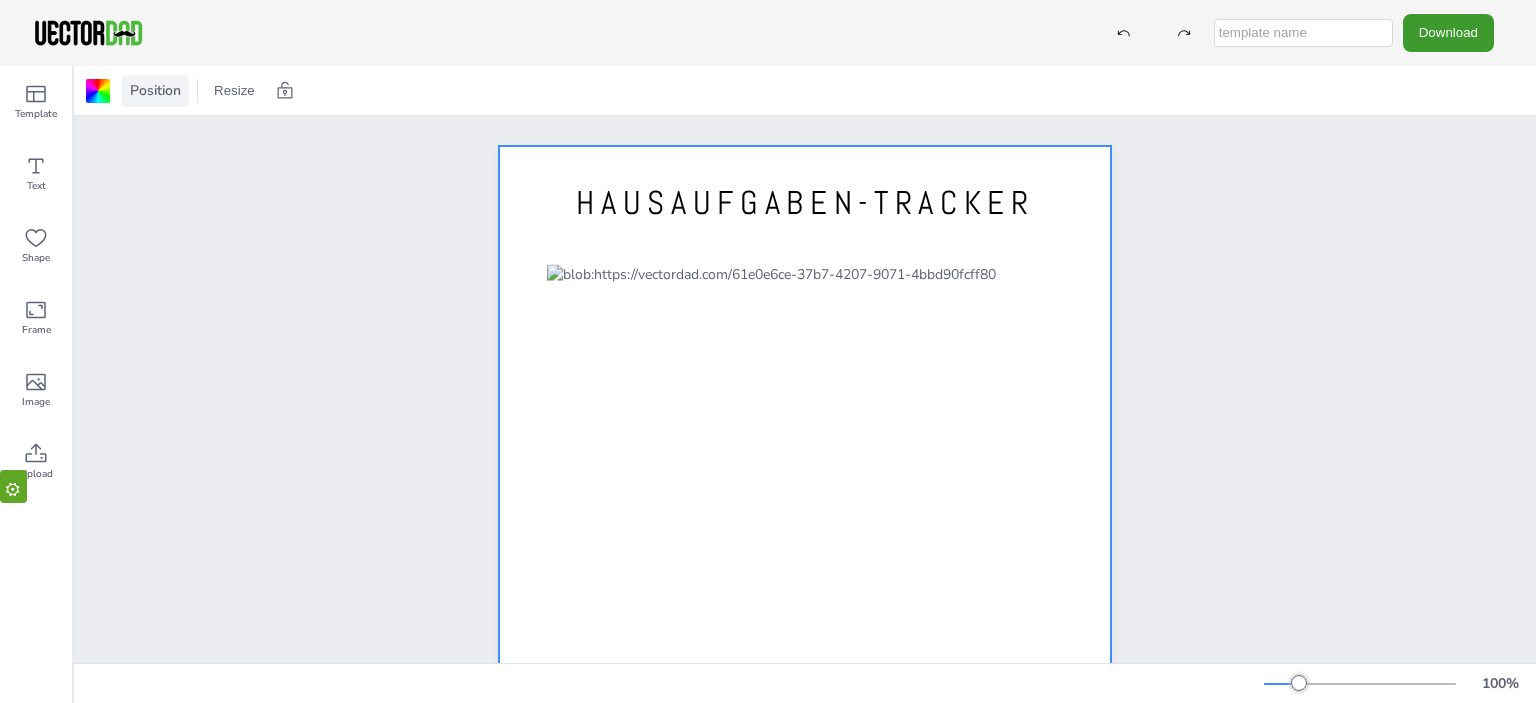 click on "Position" at bounding box center (155, 90) 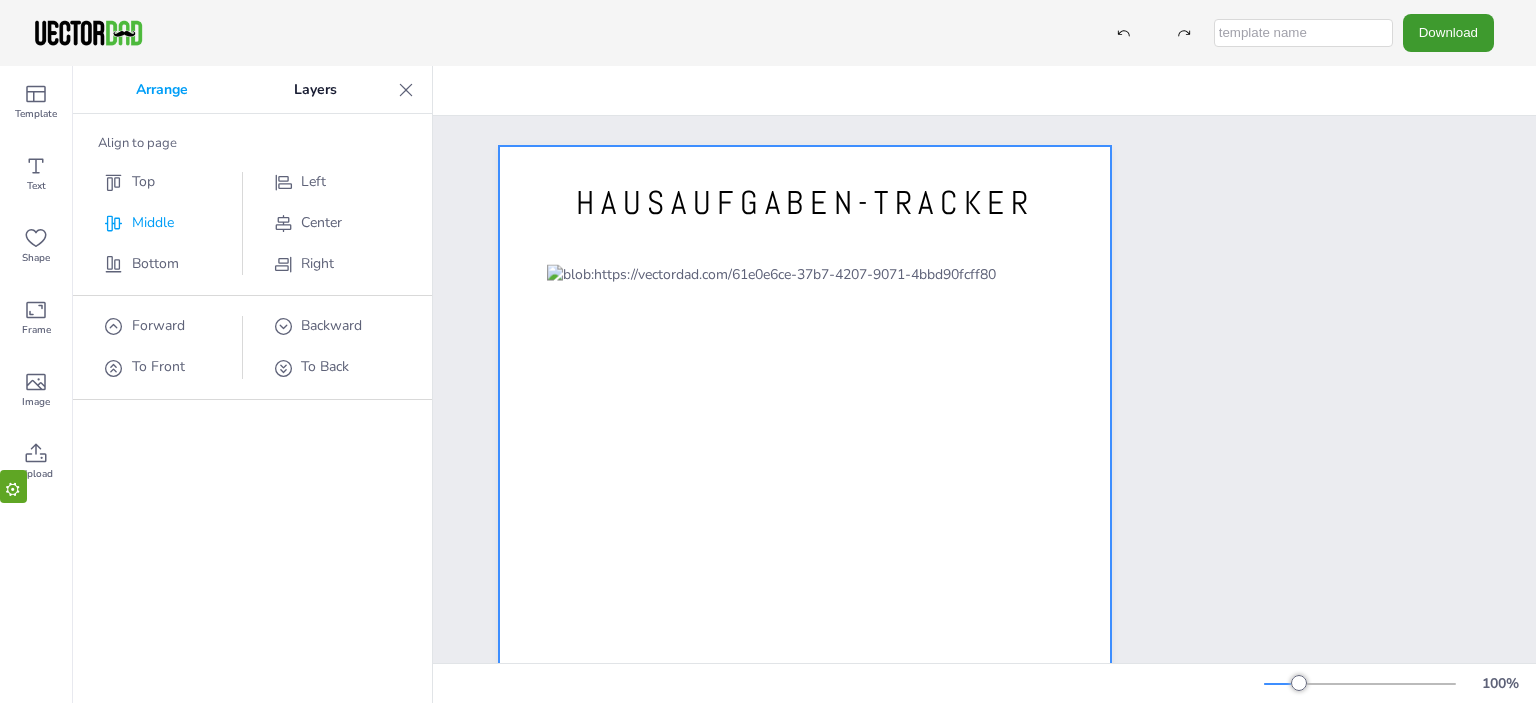 click on "Middle" at bounding box center (153, 222) 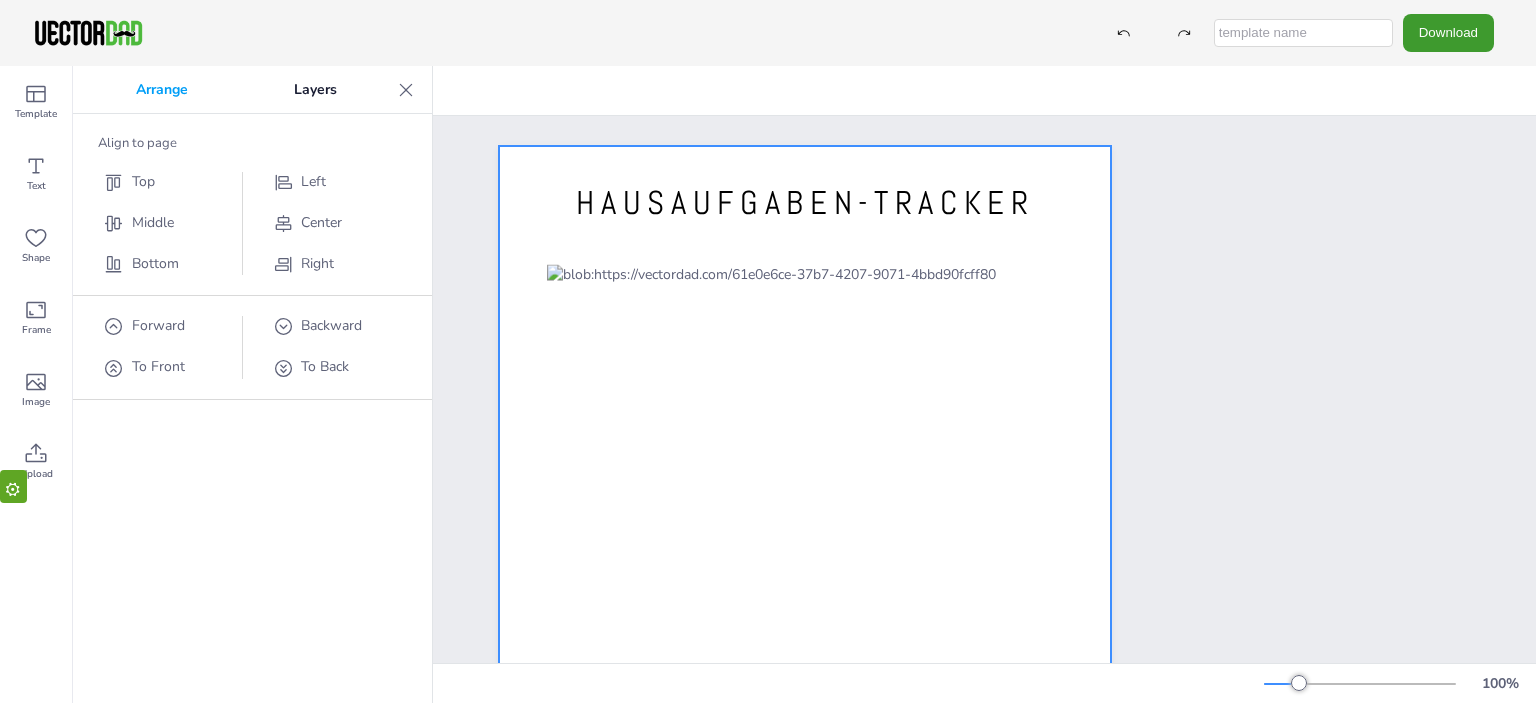 click 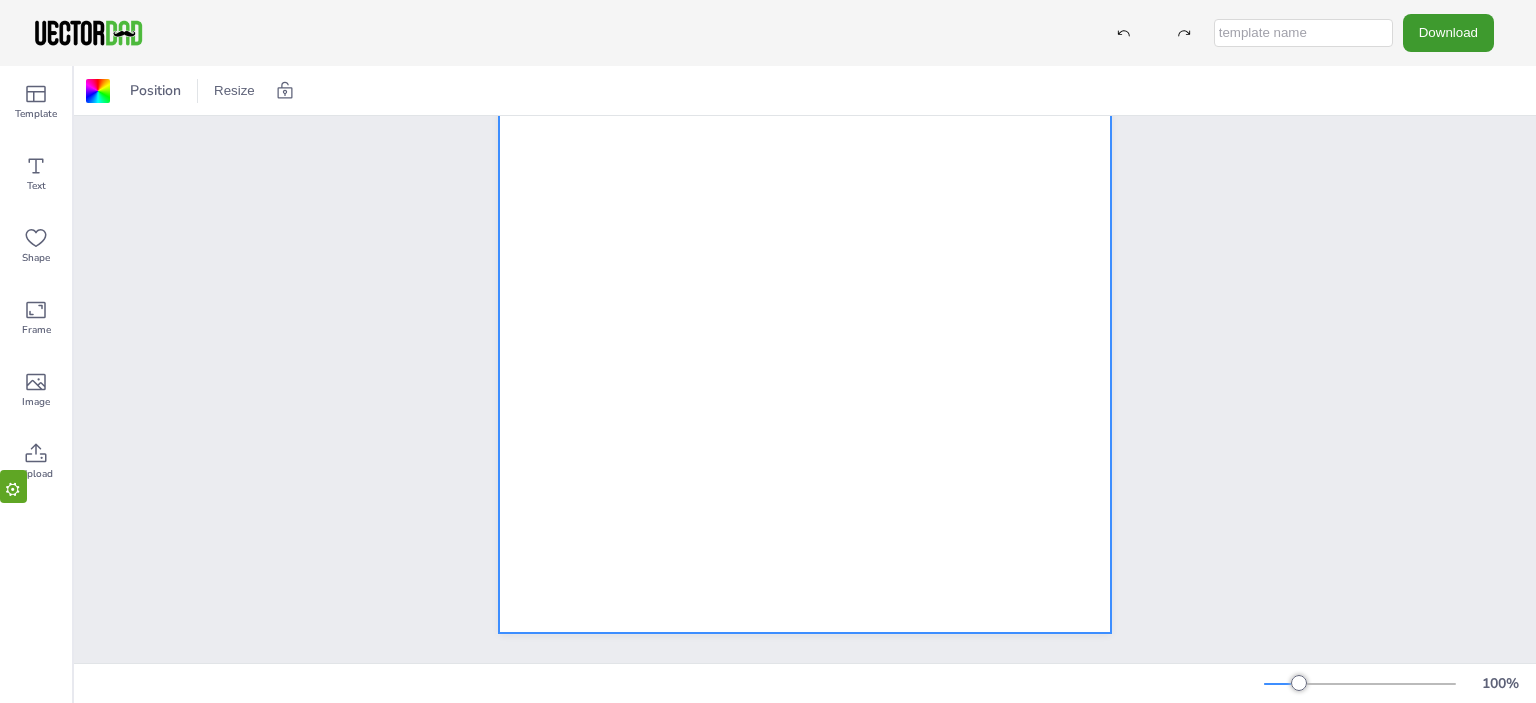 scroll, scrollTop: 0, scrollLeft: 0, axis: both 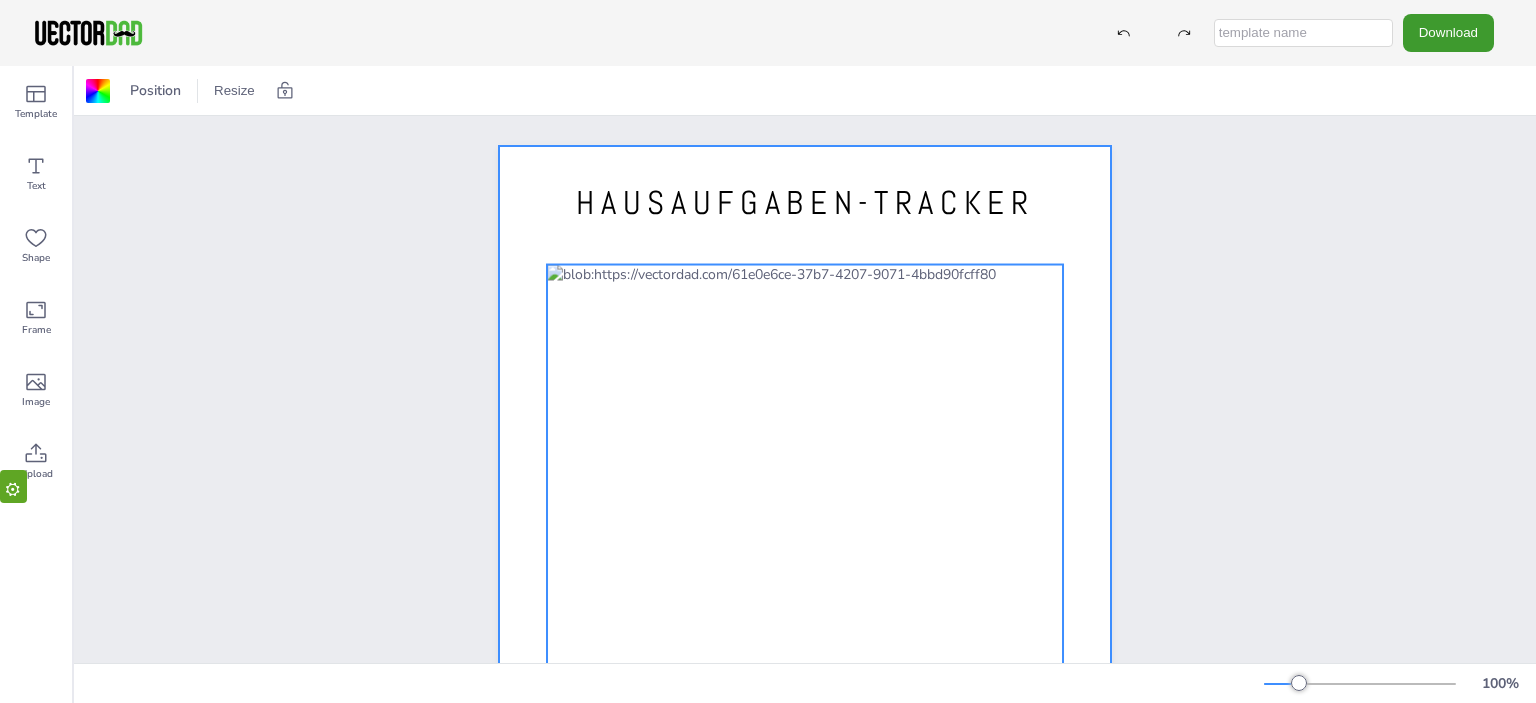 click at bounding box center (805, 568) 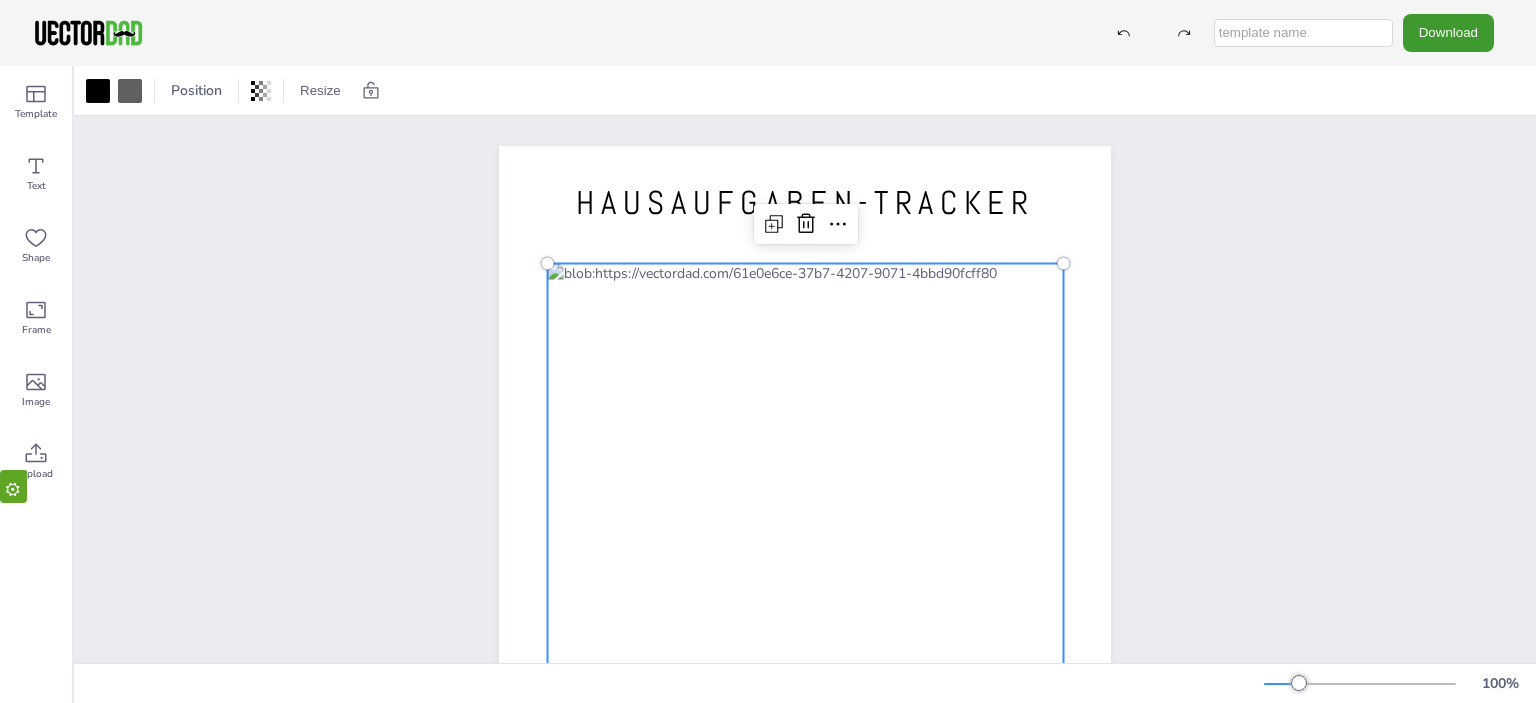 click at bounding box center (806, 567) 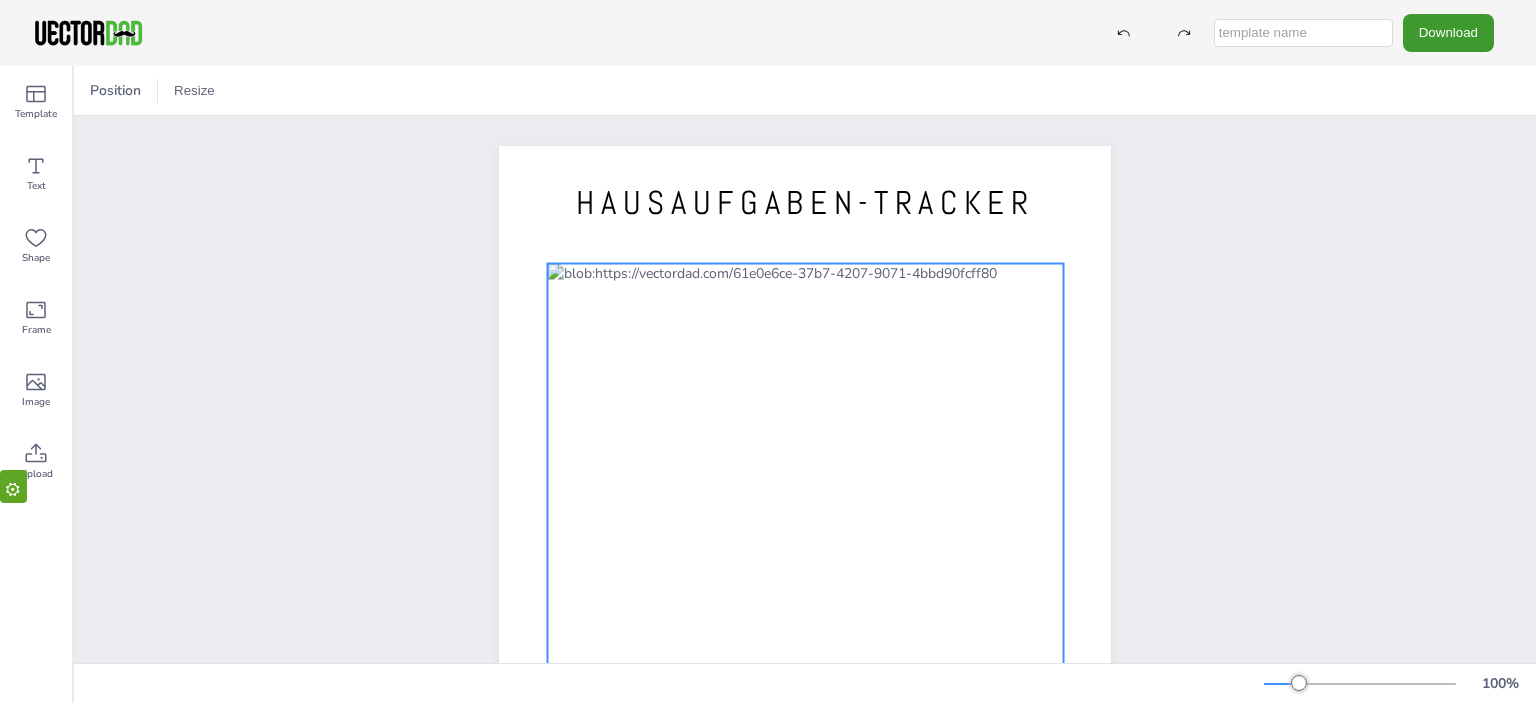 click at bounding box center (806, 567) 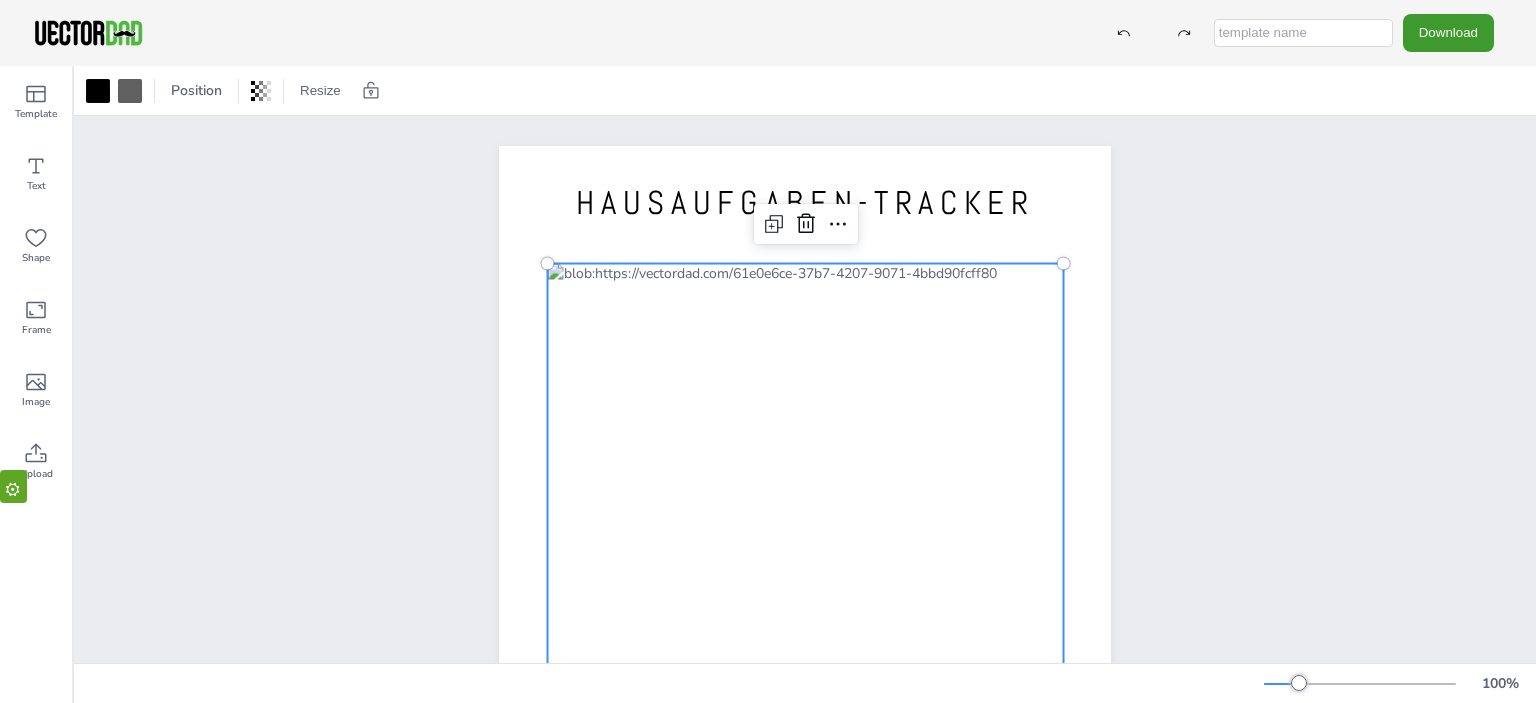 click at bounding box center (806, 567) 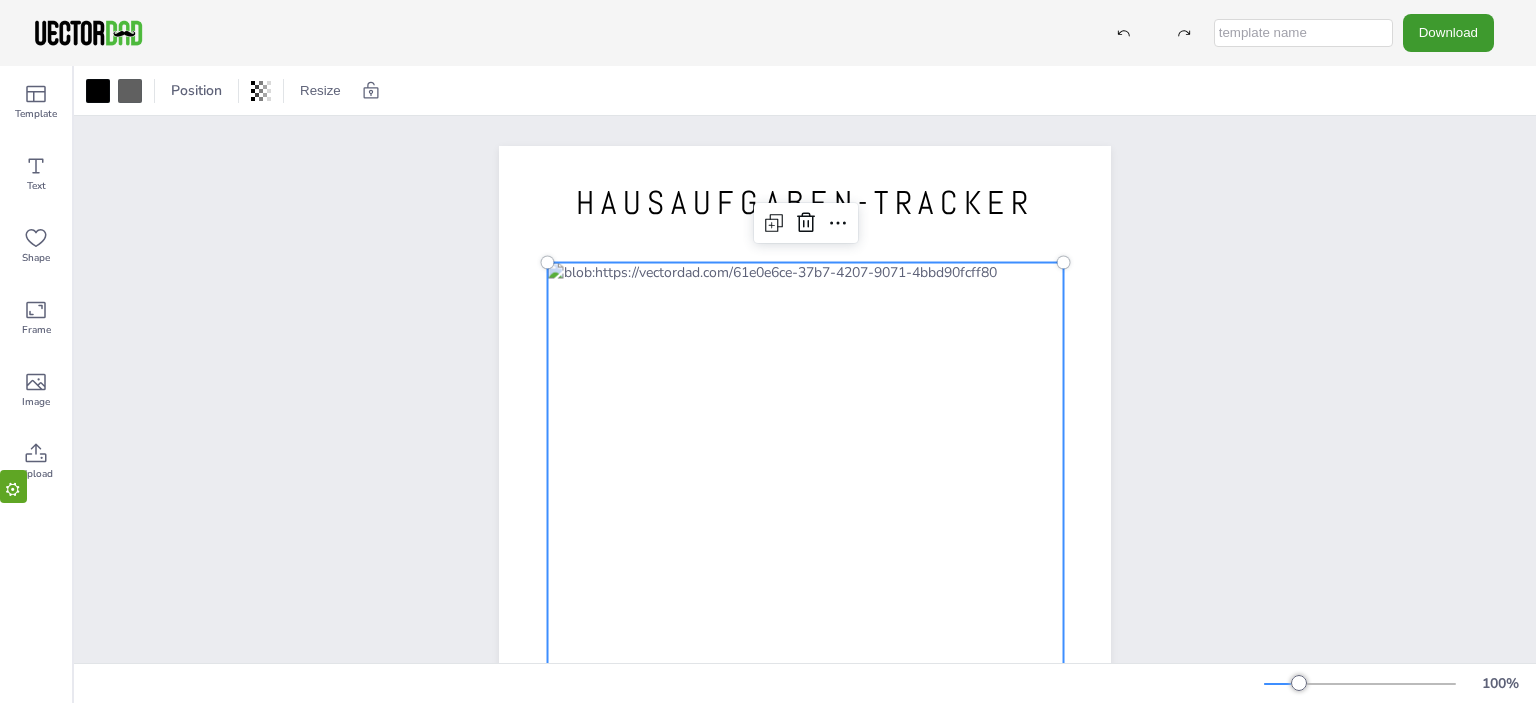 click at bounding box center [806, 566] 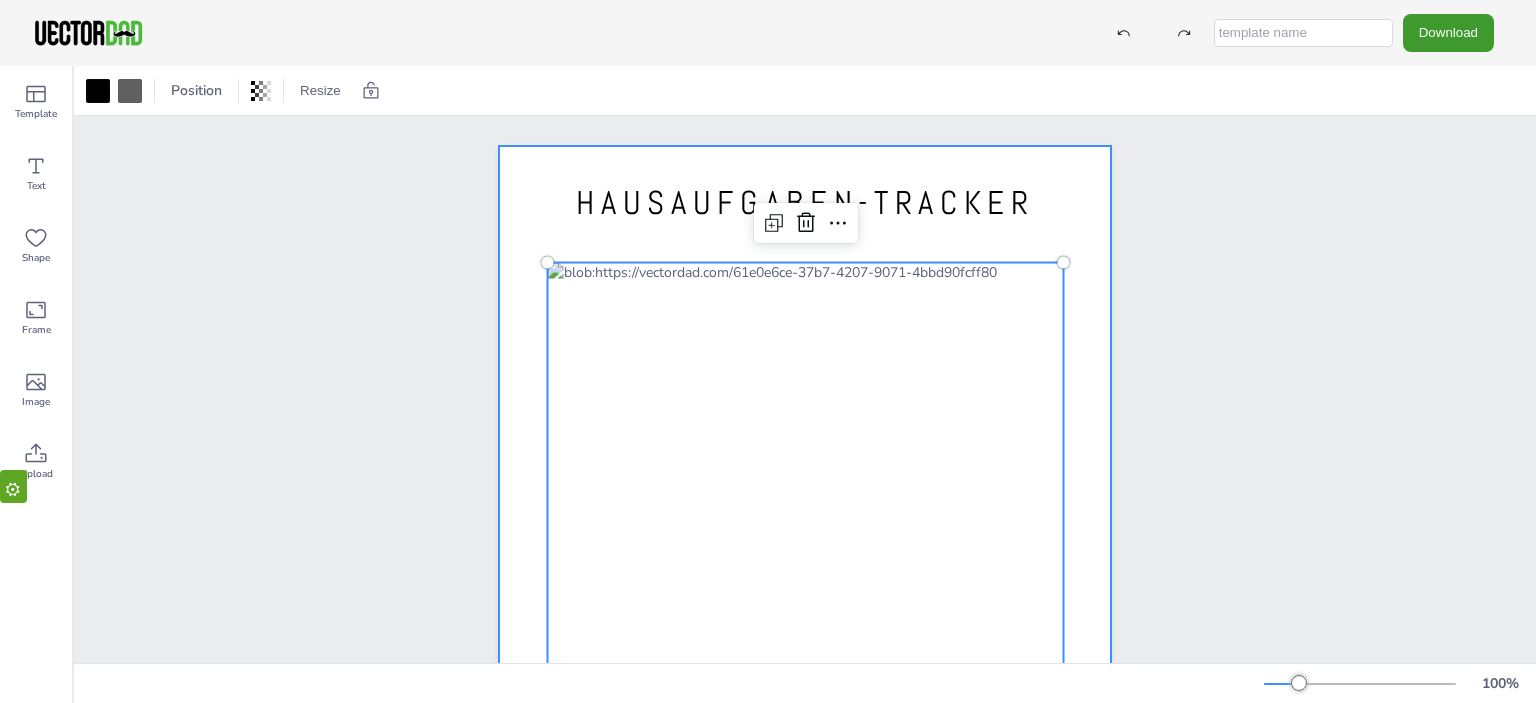 click at bounding box center (805, 541) 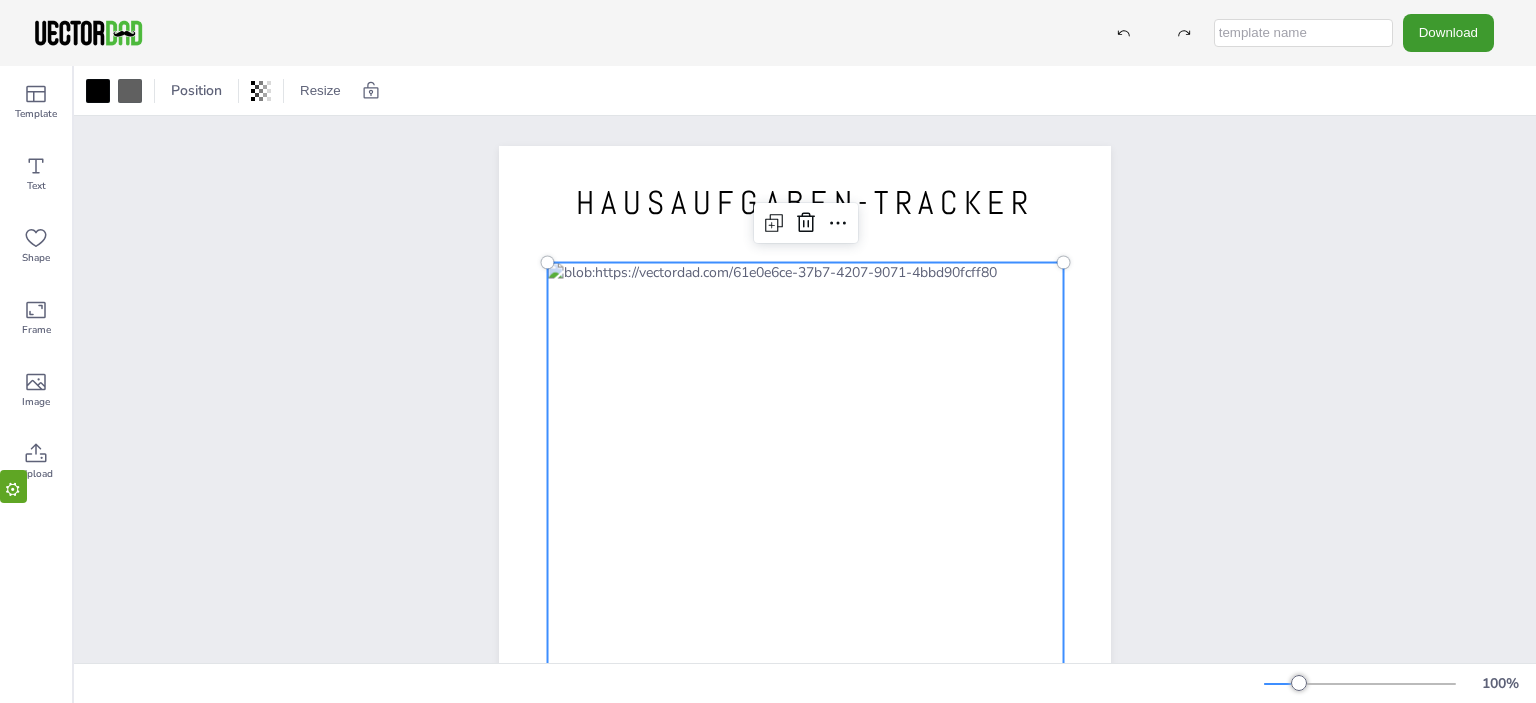 click at bounding box center [806, 566] 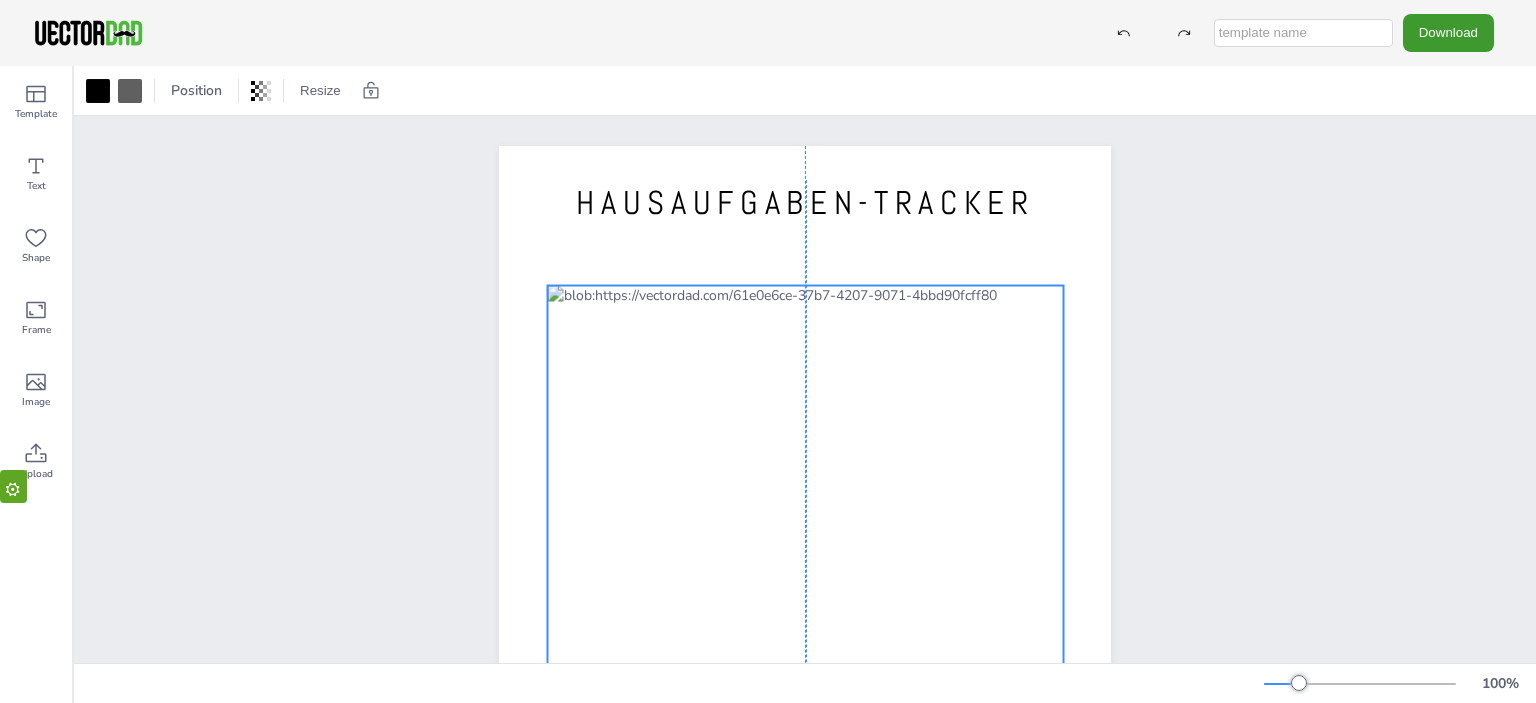 drag, startPoint x: 975, startPoint y: 291, endPoint x: 978, endPoint y: 314, distance: 23.194826 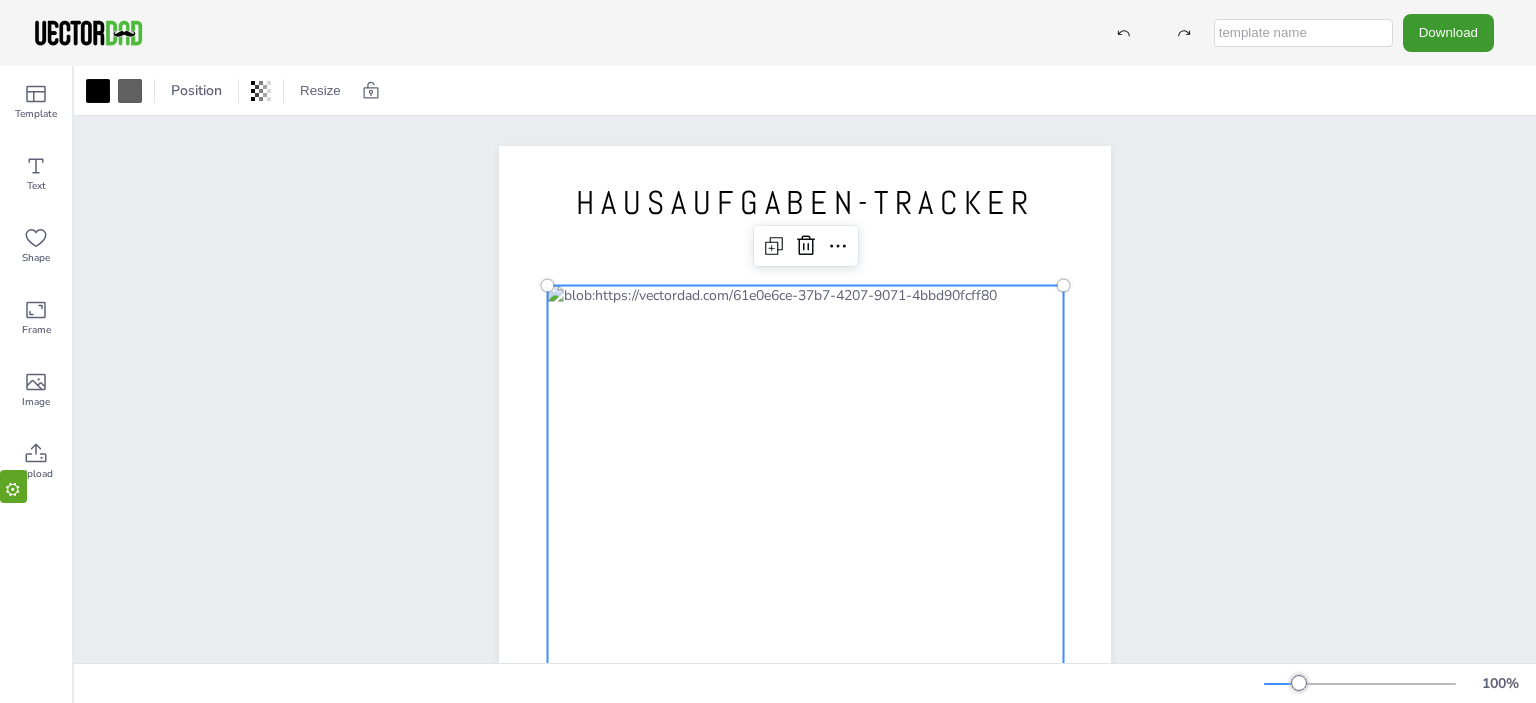 click on "HAUSAUFGABEN-TRACKER" at bounding box center [805, 541] 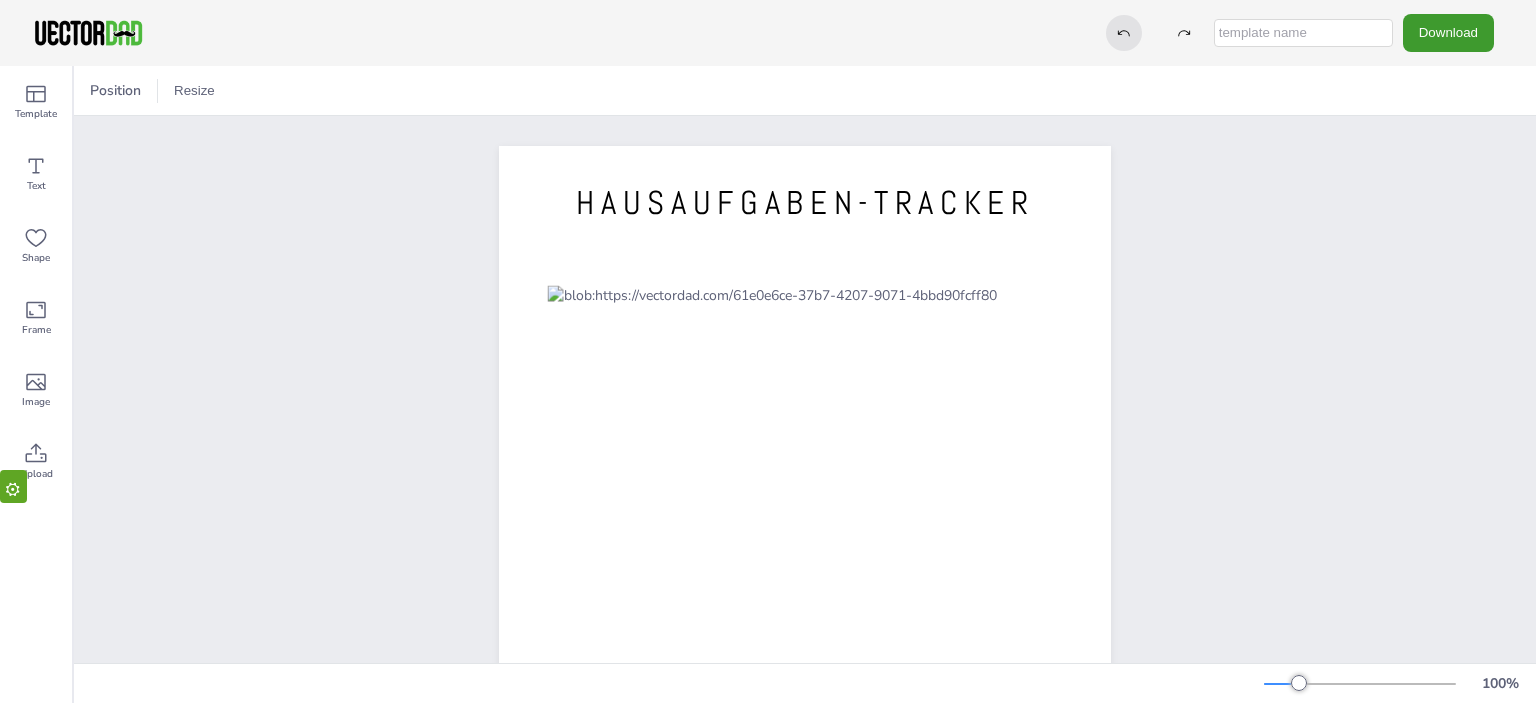 click 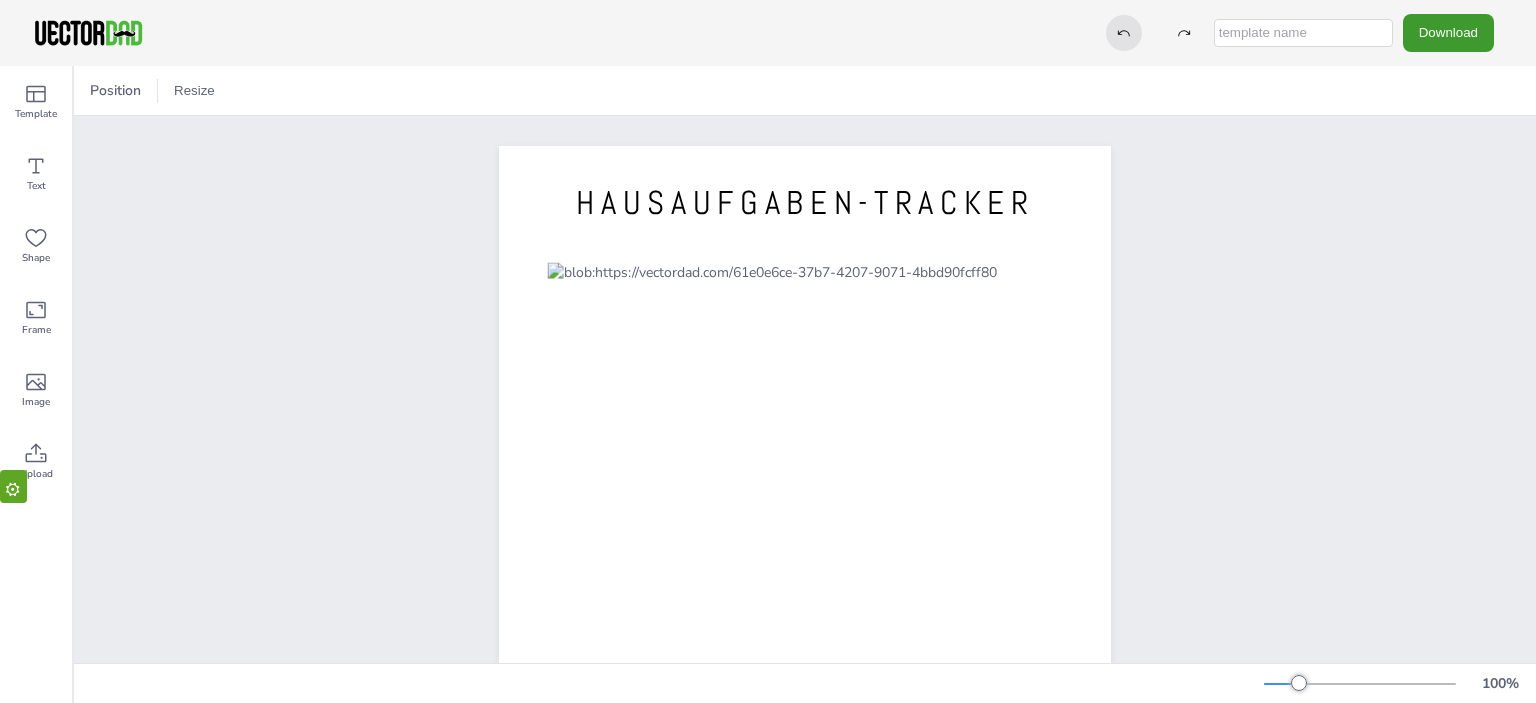 click 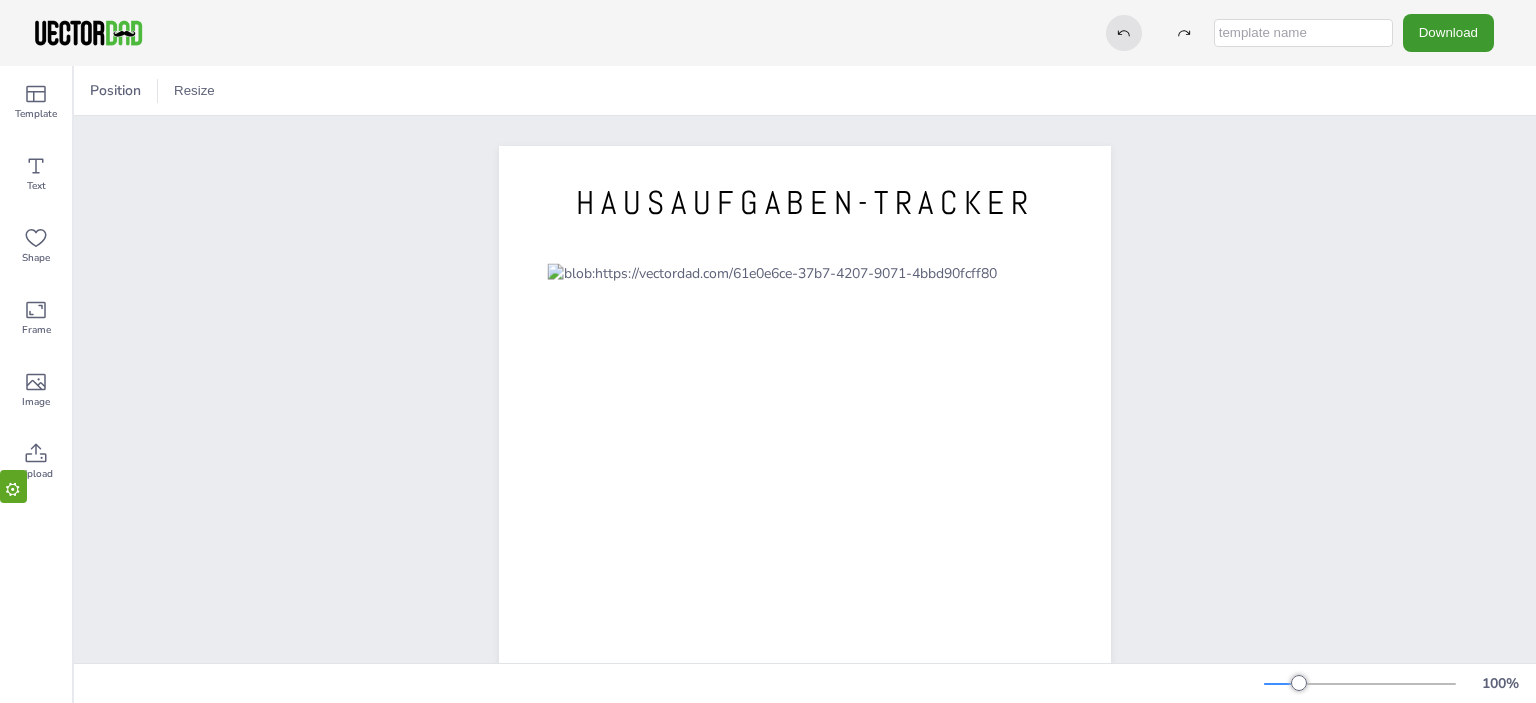 click 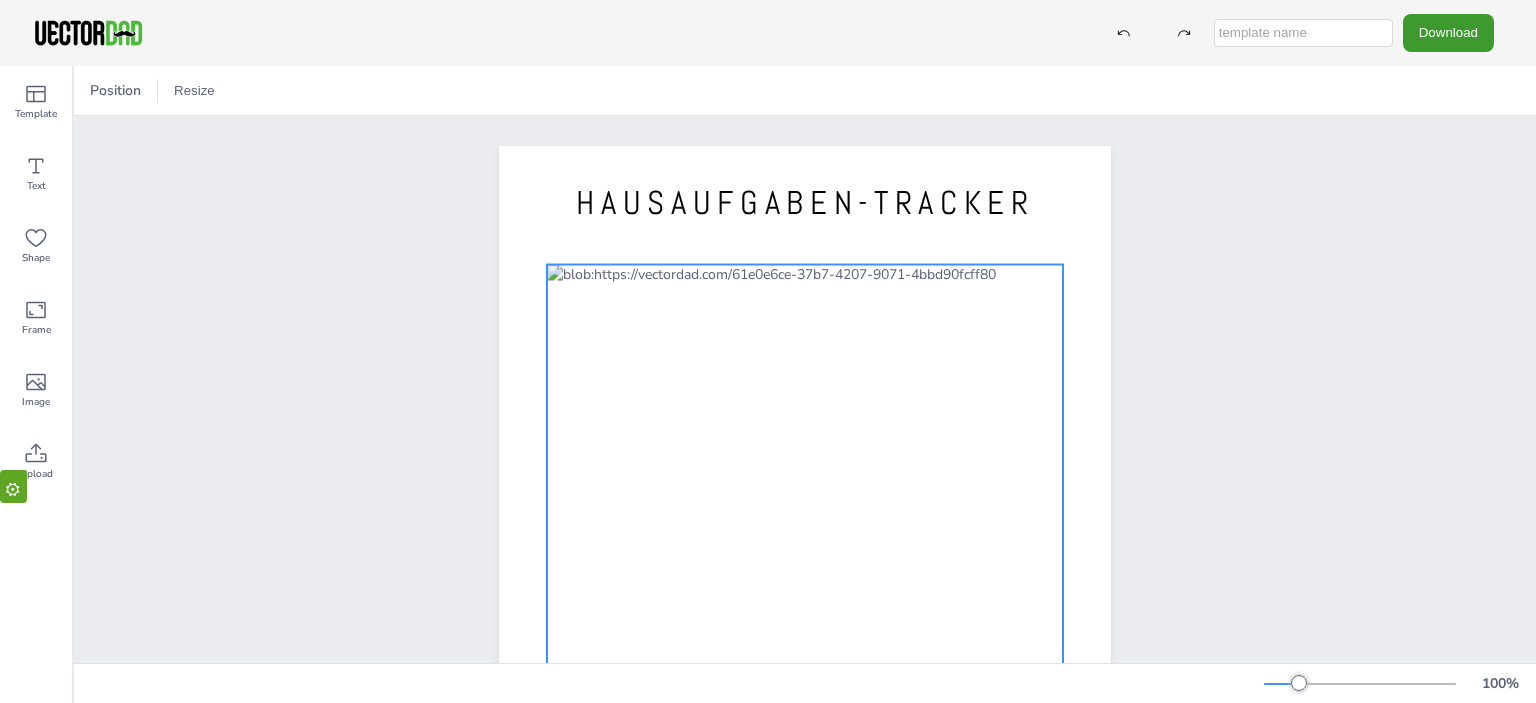 click at bounding box center [805, 568] 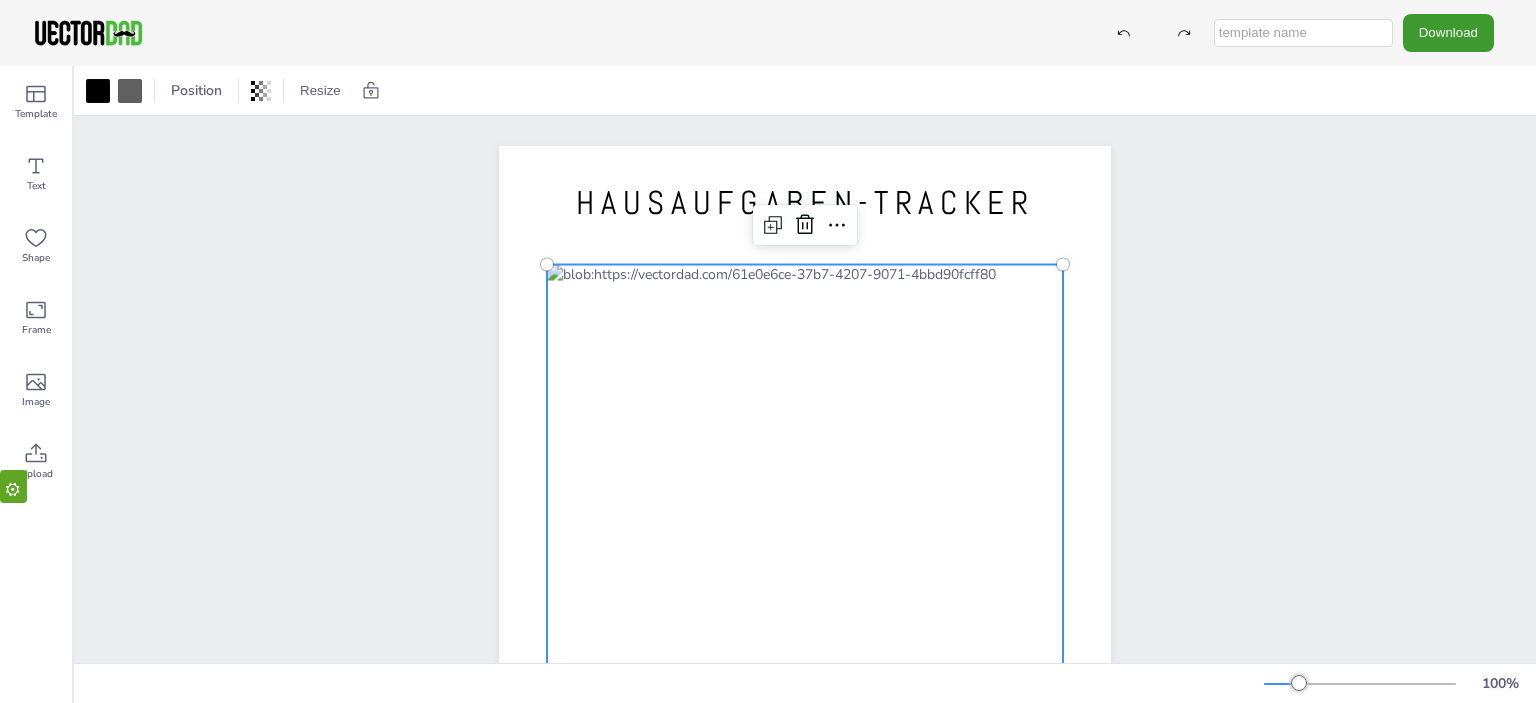 click at bounding box center (805, 568) 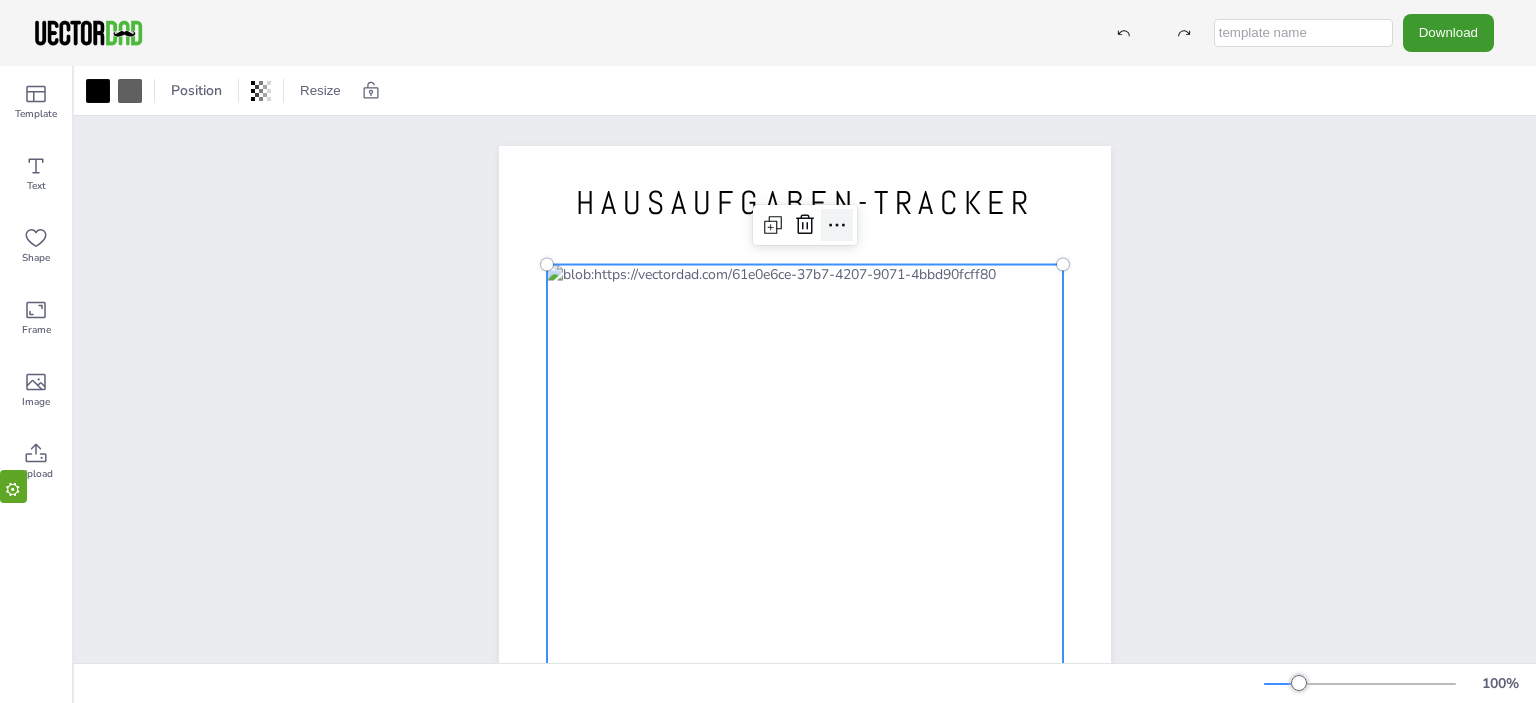 click 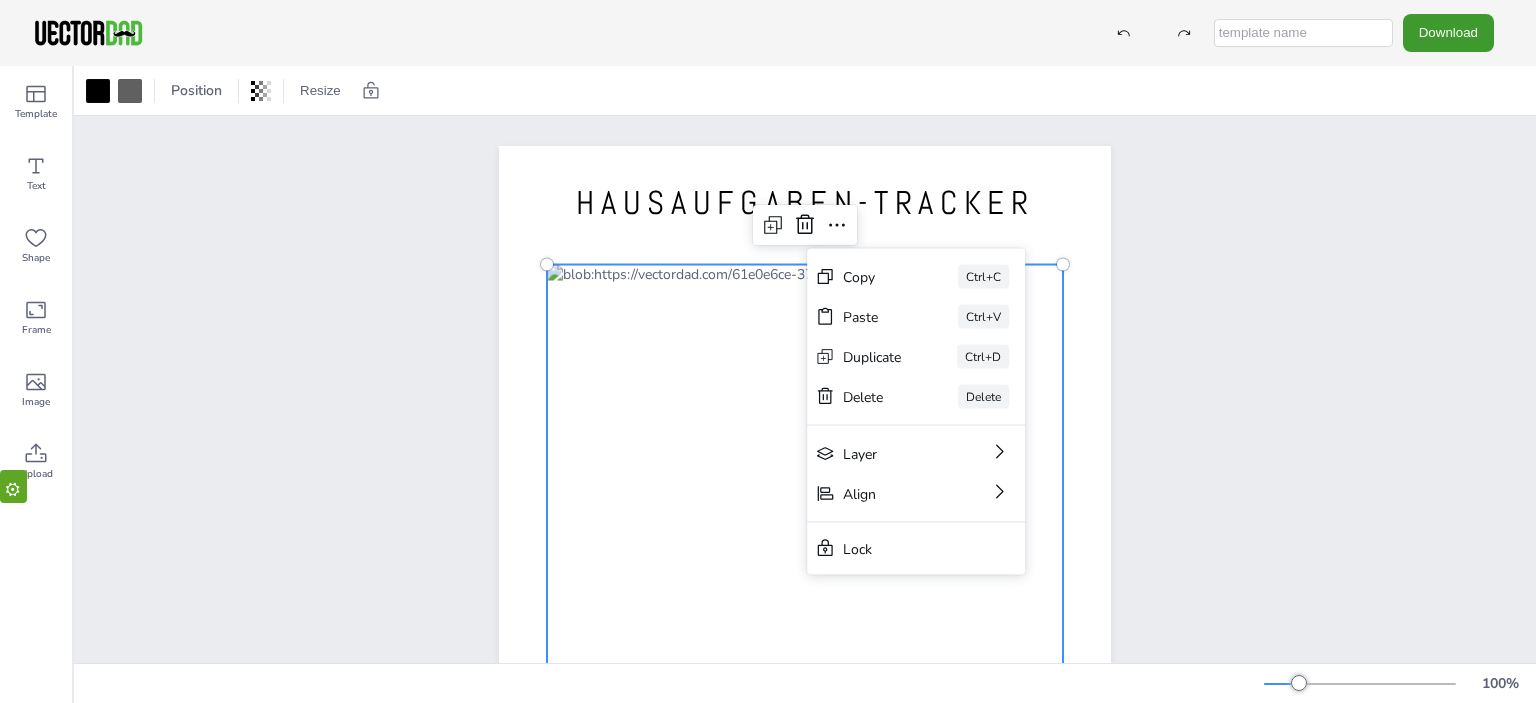 click at bounding box center (805, 541) 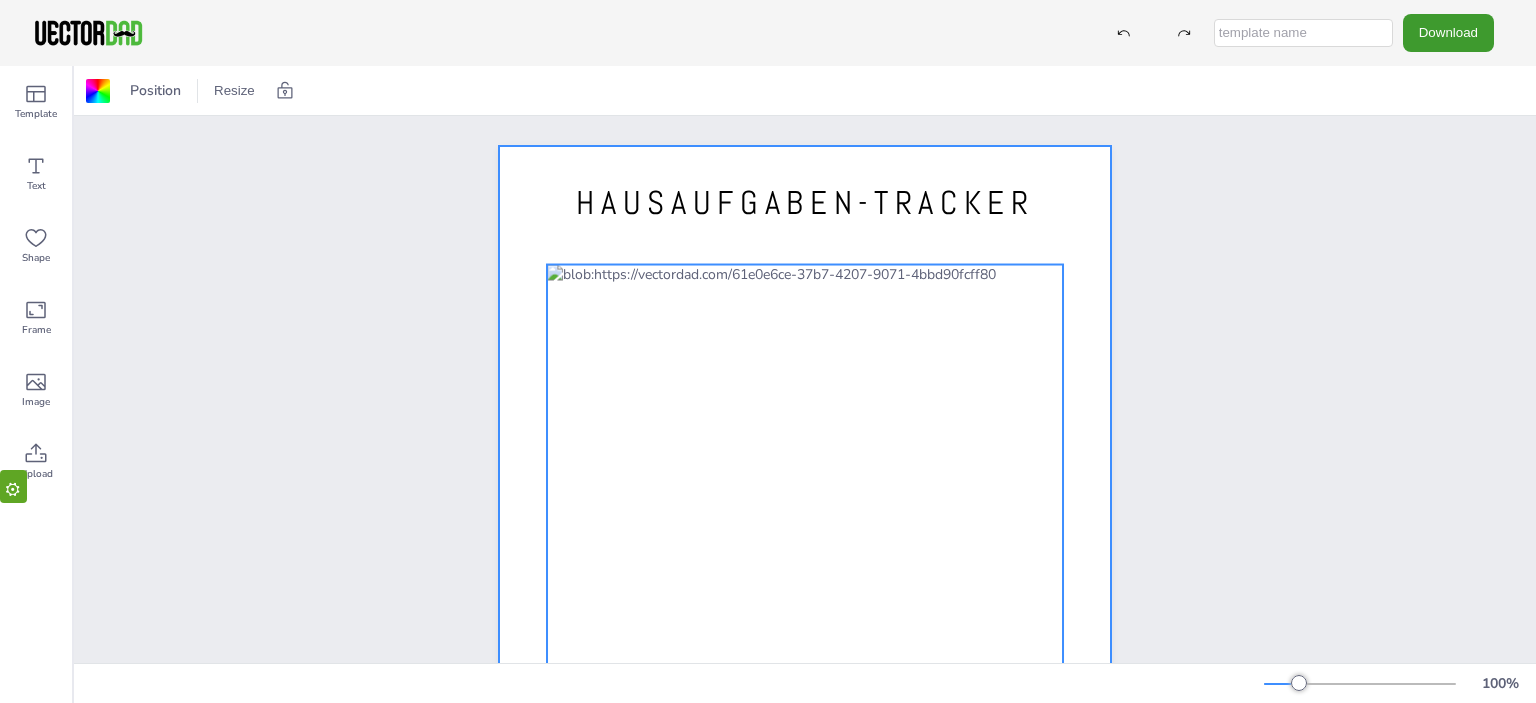click at bounding box center [805, 568] 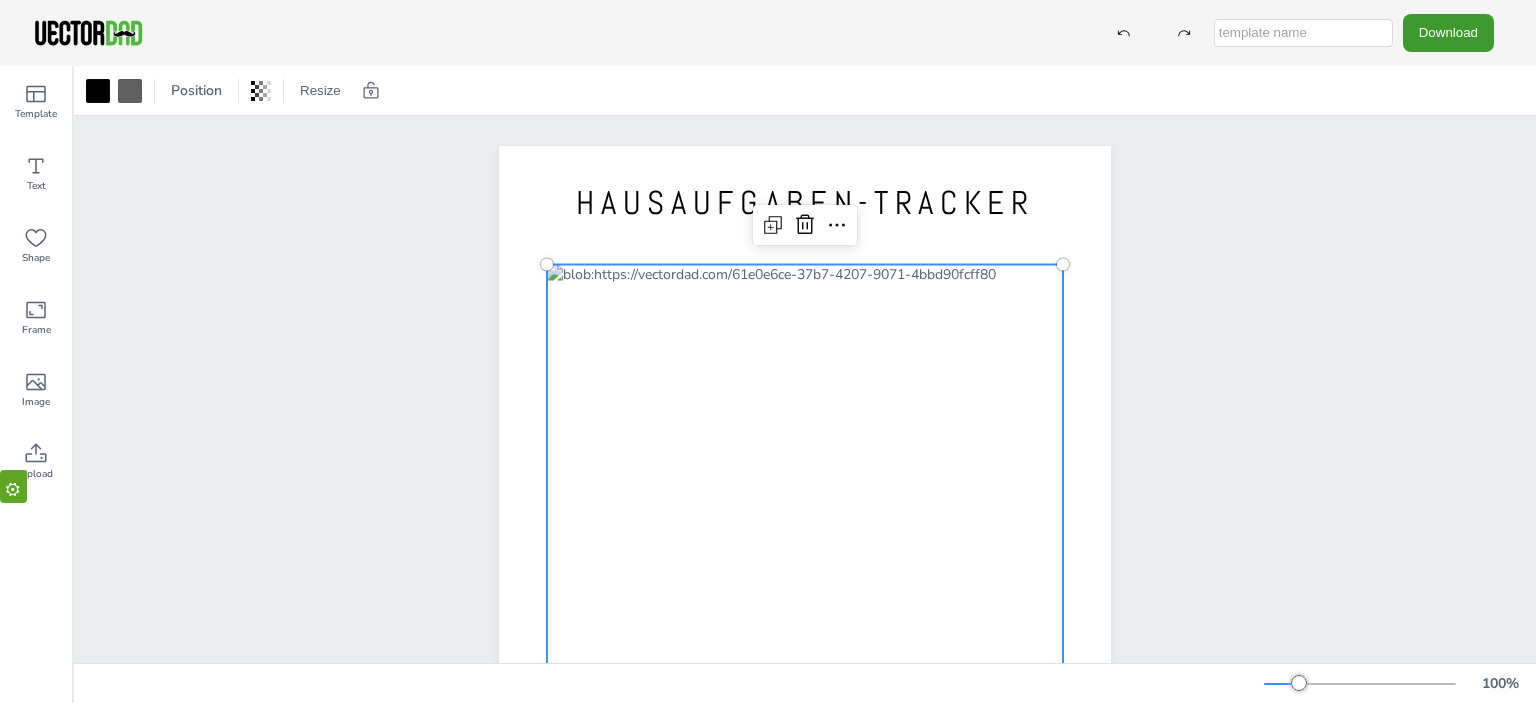 click at bounding box center [805, 568] 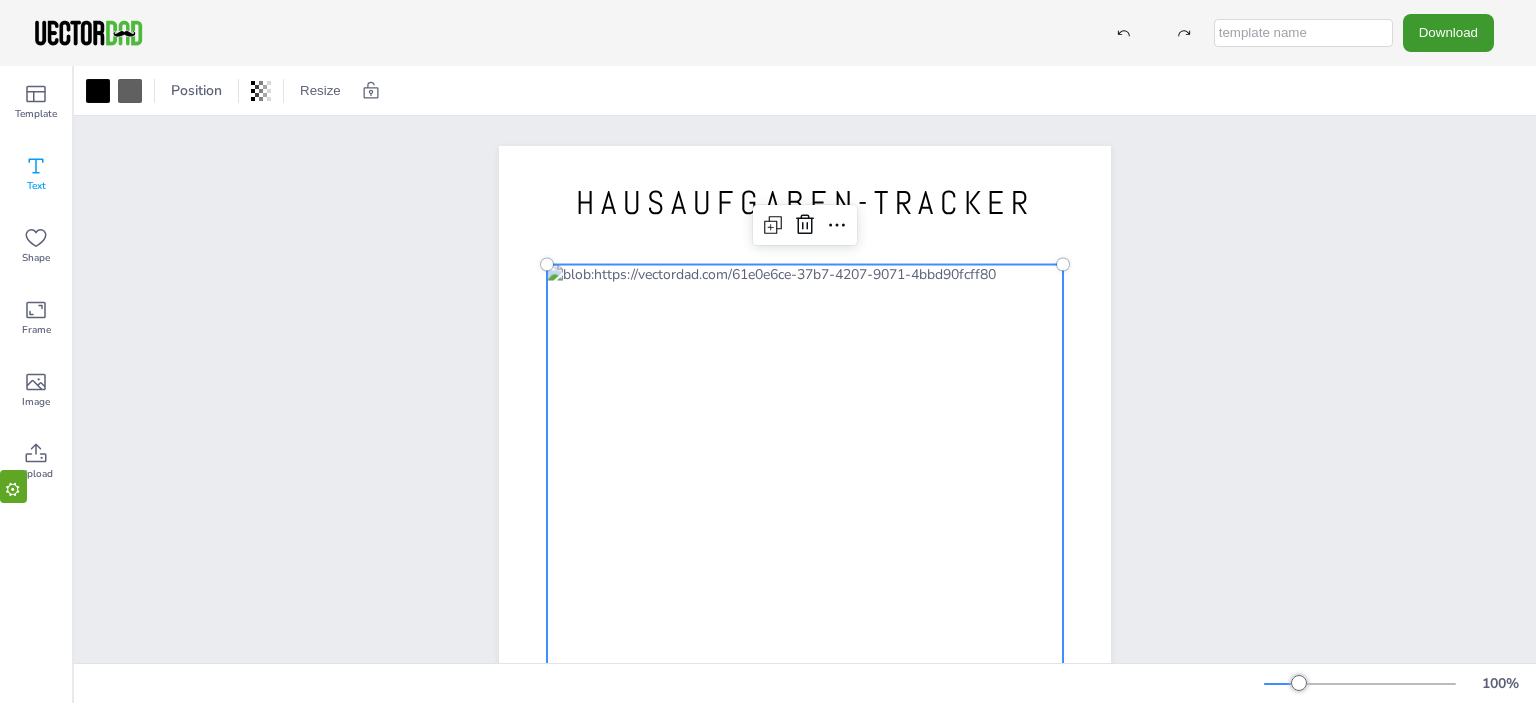 click 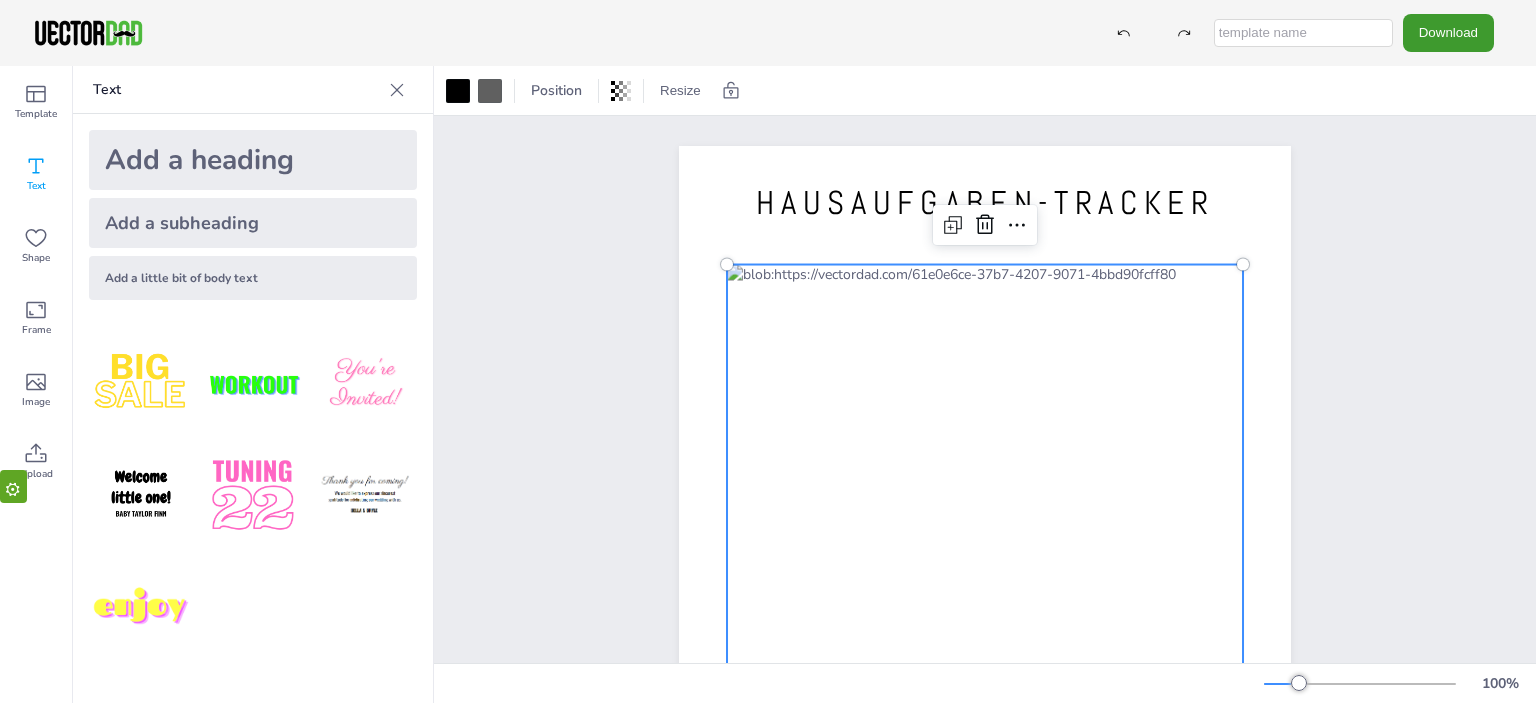 click at bounding box center (985, 568) 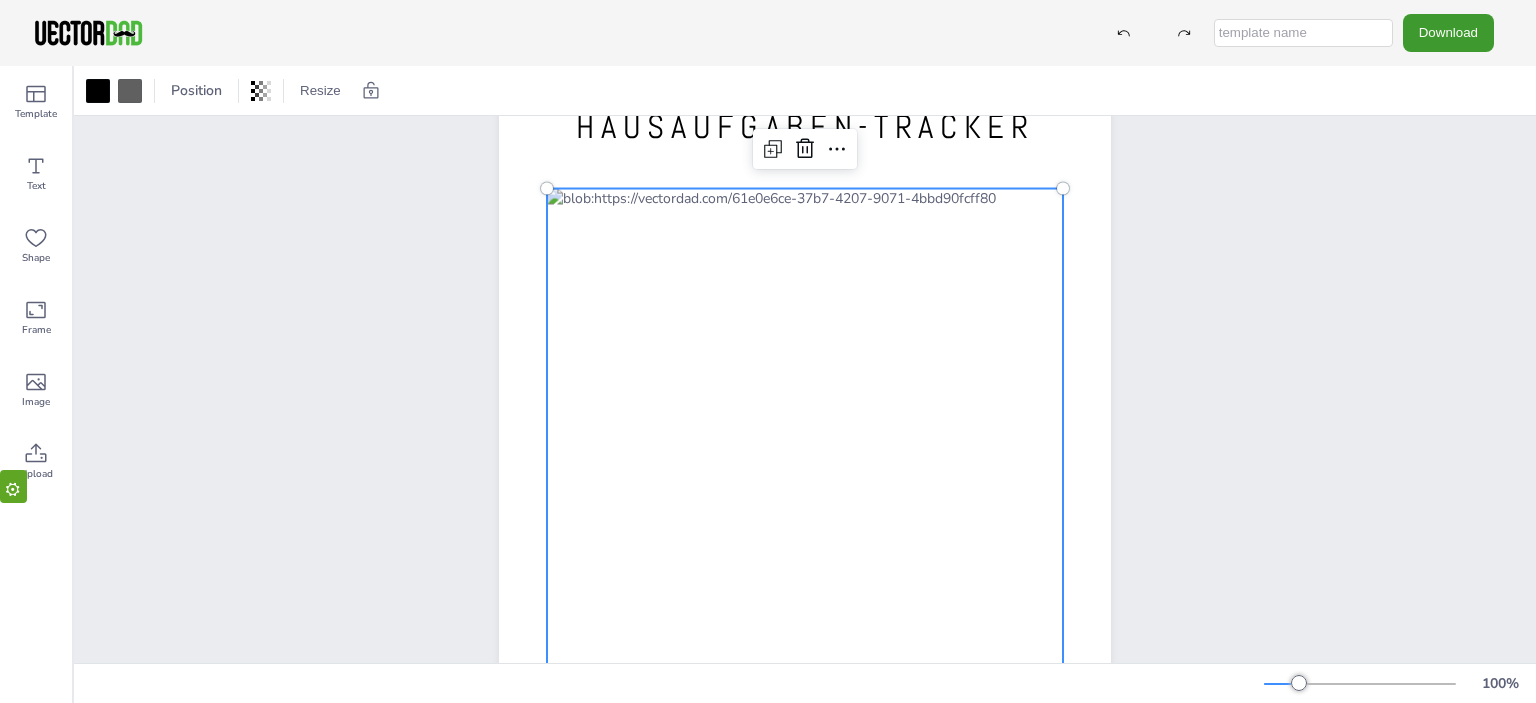scroll, scrollTop: 0, scrollLeft: 0, axis: both 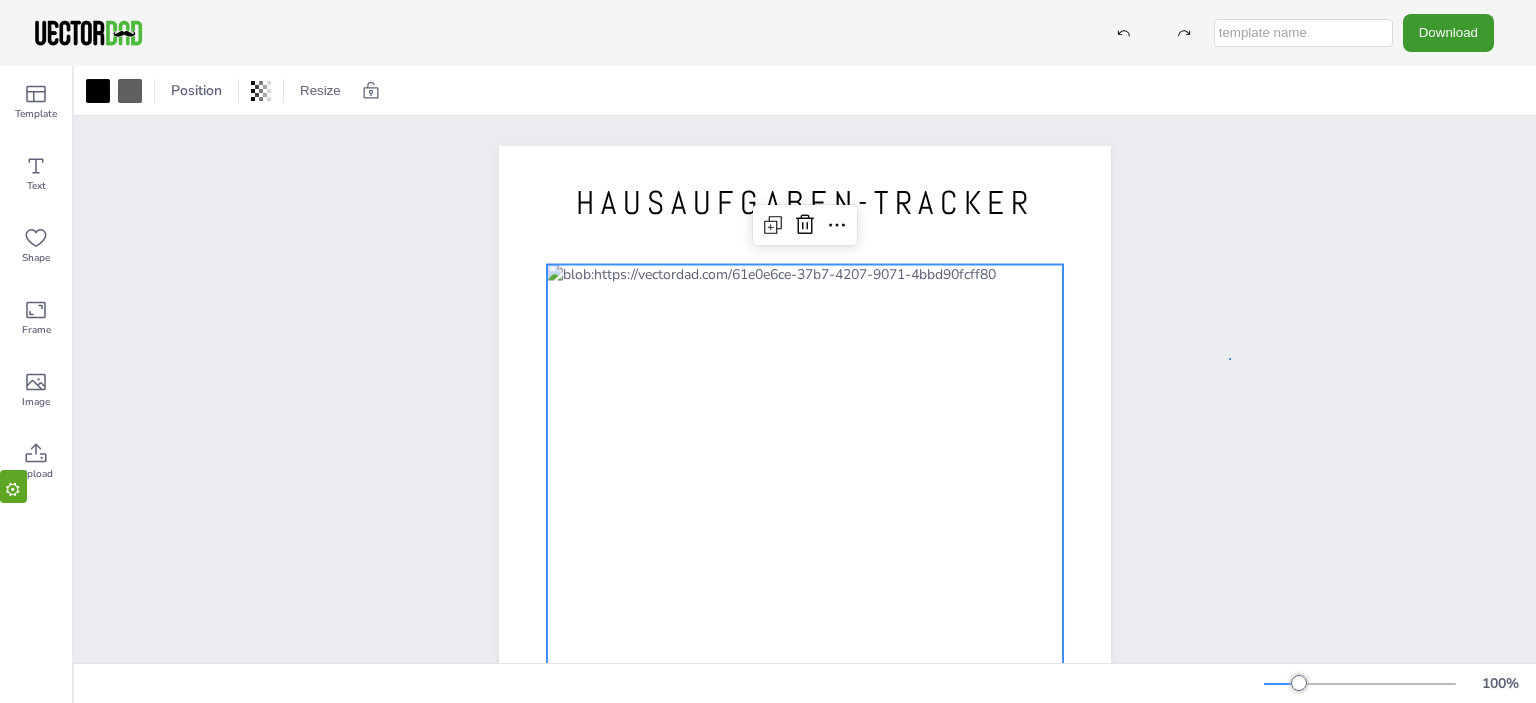 click on "HAUSAUFGABEN-TRACKER" at bounding box center (805, 541) 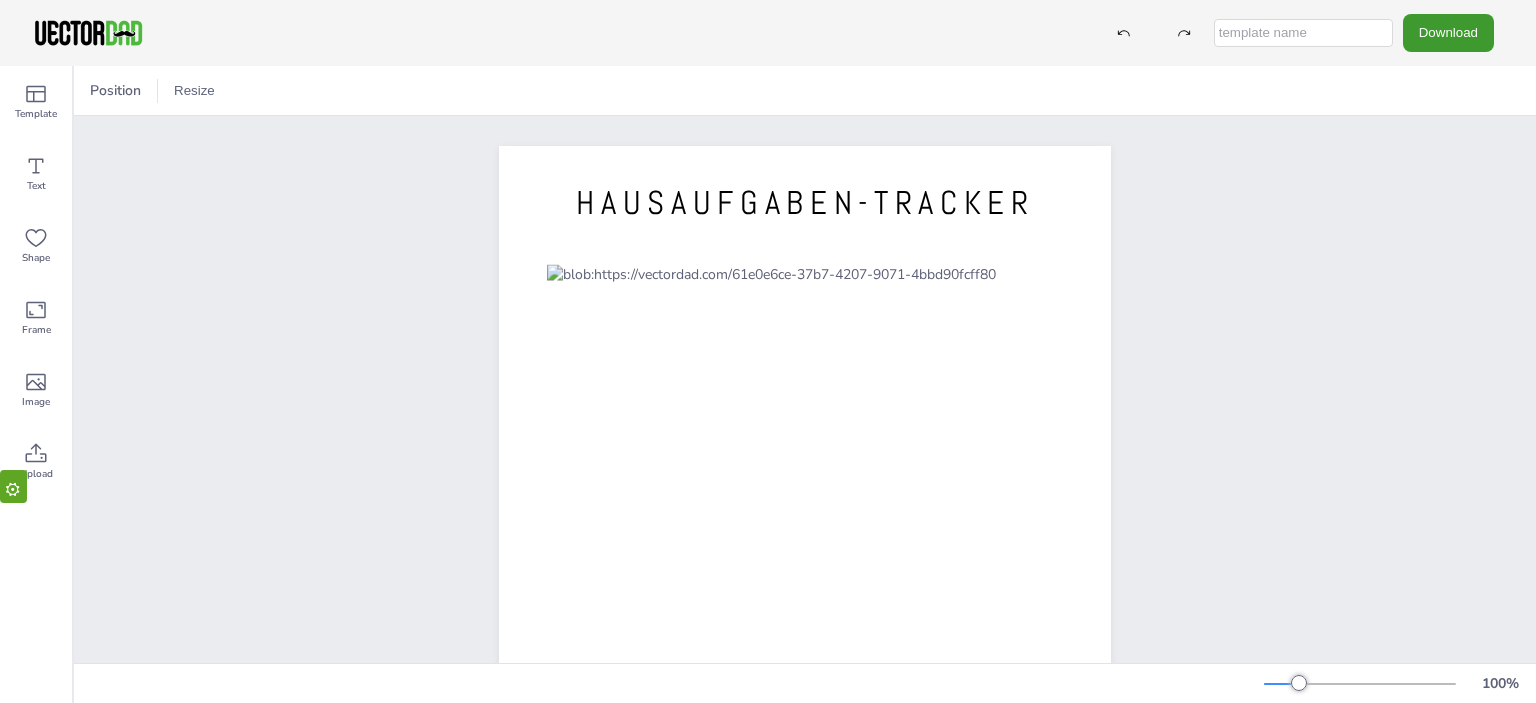 click on "Download" at bounding box center [768, 33] 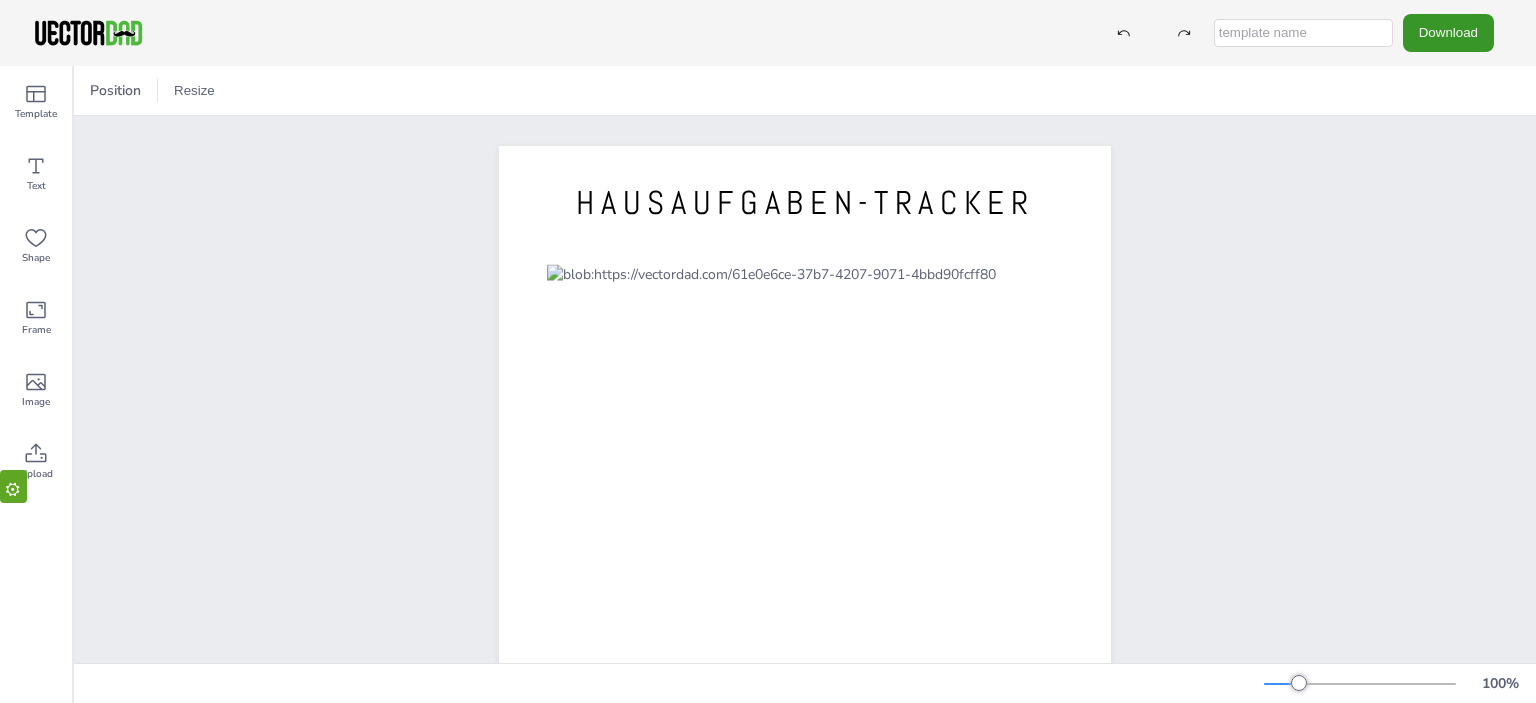 click on "Download" at bounding box center (1448, 32) 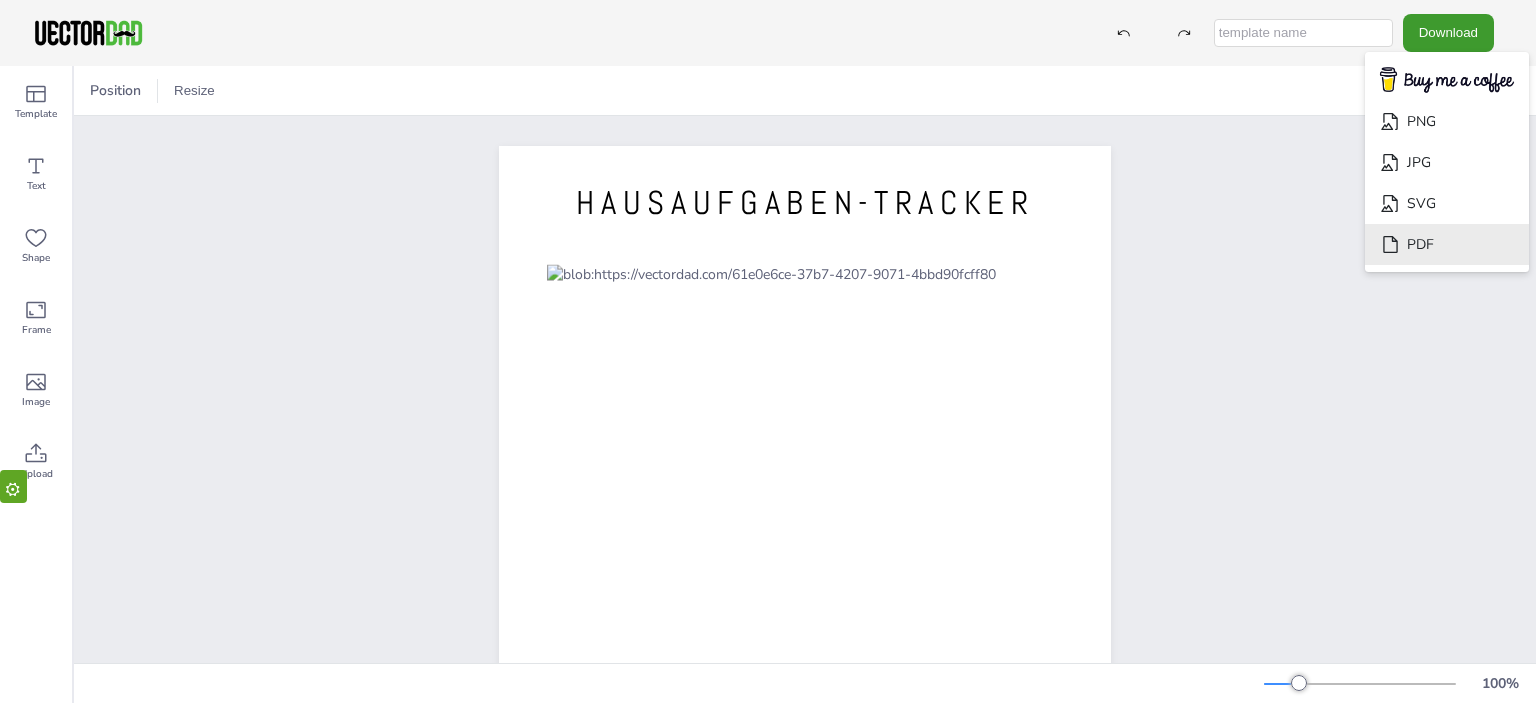 click on "PDF" at bounding box center [1447, 244] 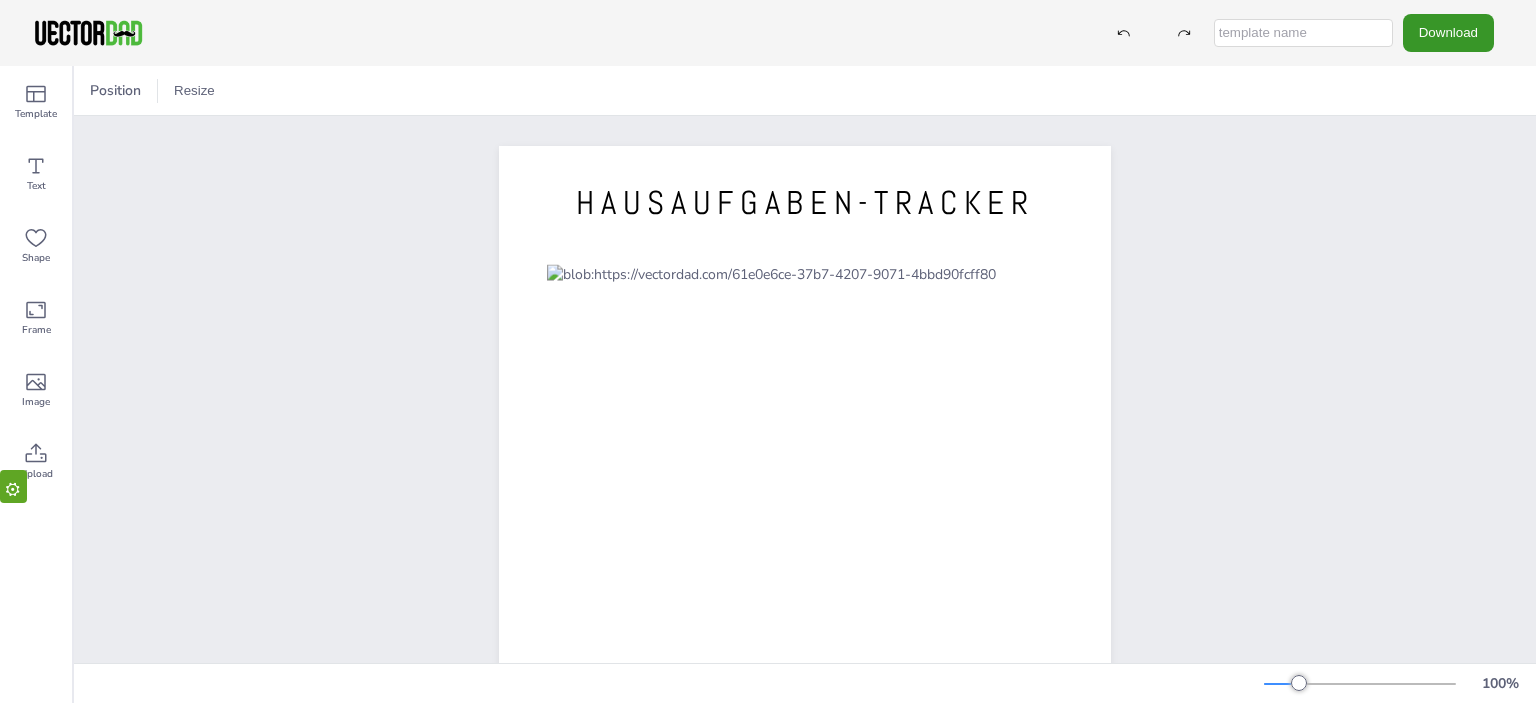 click on "Download" at bounding box center (1448, 32) 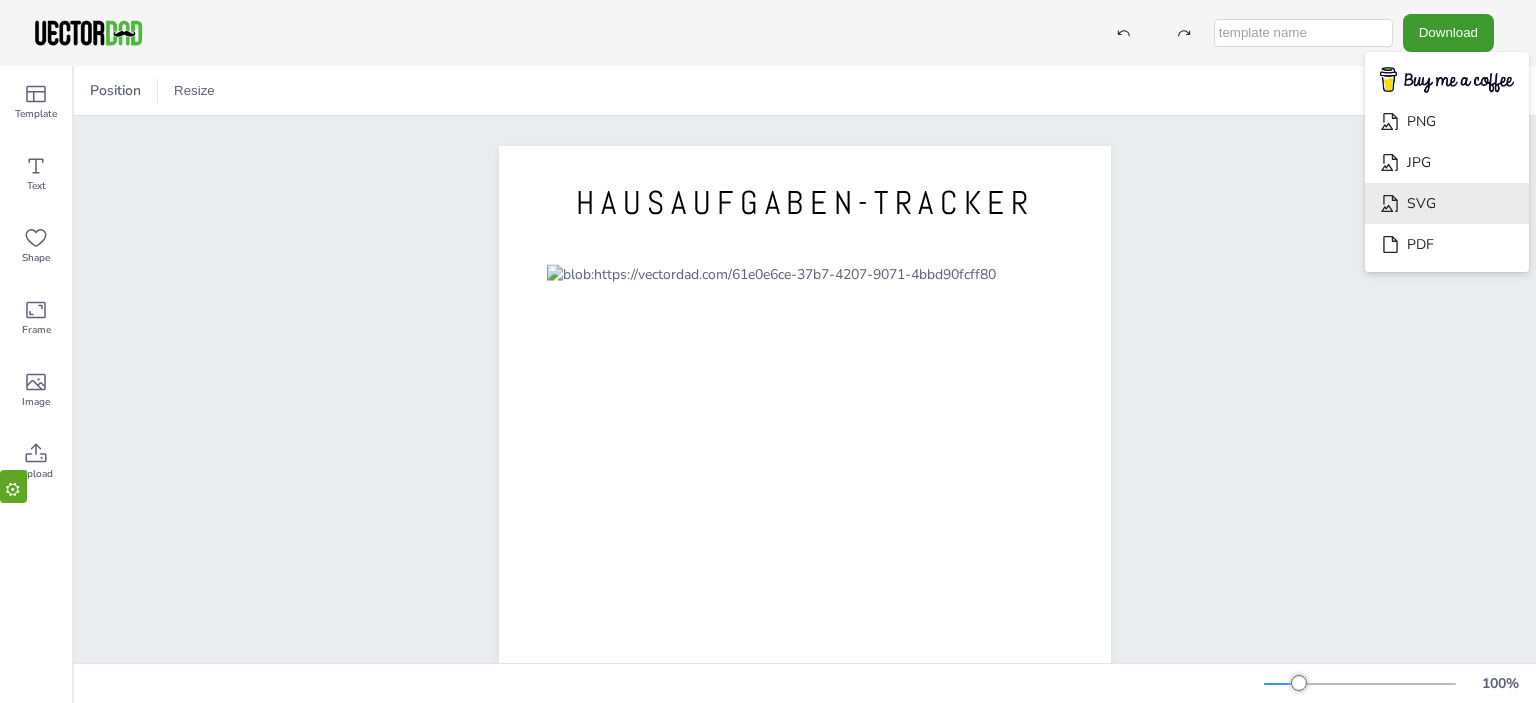 click on "SVG" at bounding box center (1447, 203) 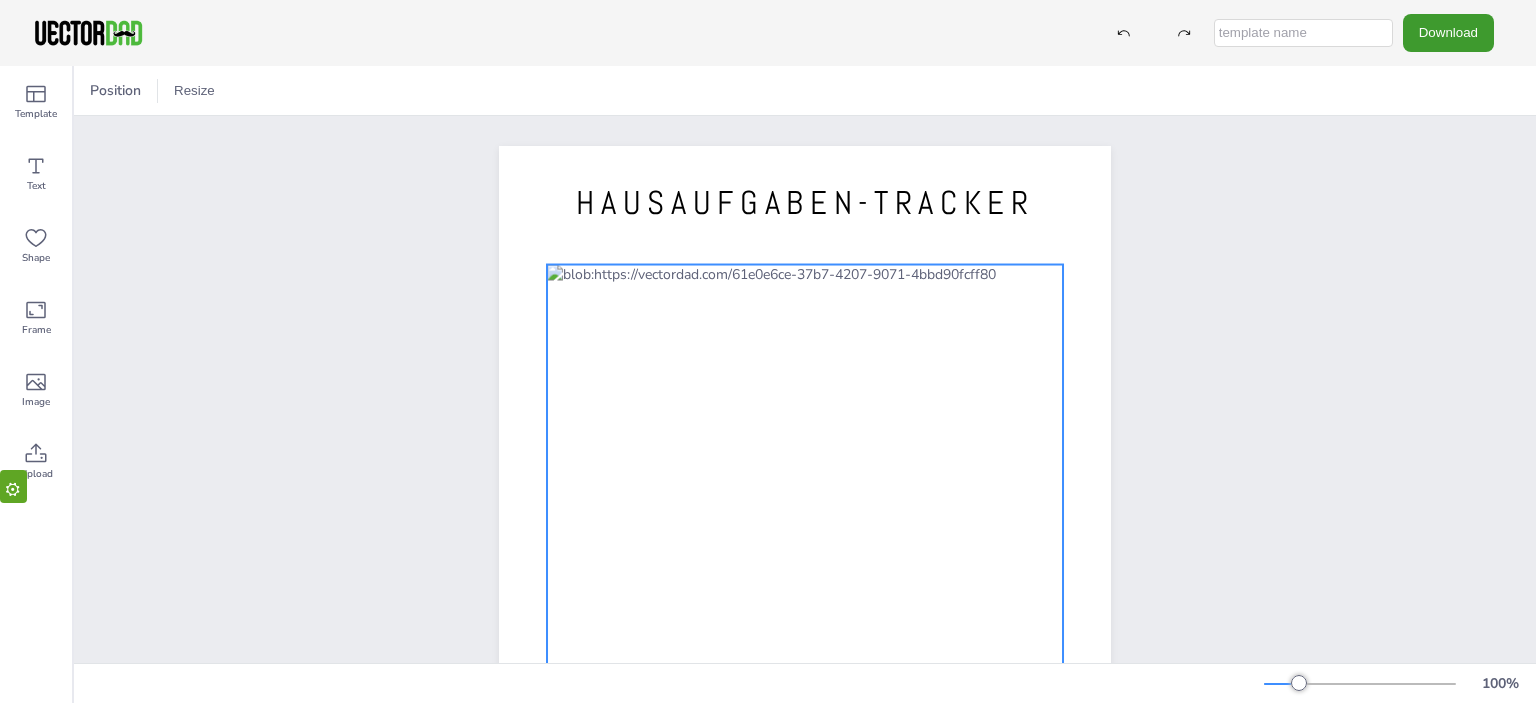 scroll, scrollTop: 319, scrollLeft: 0, axis: vertical 